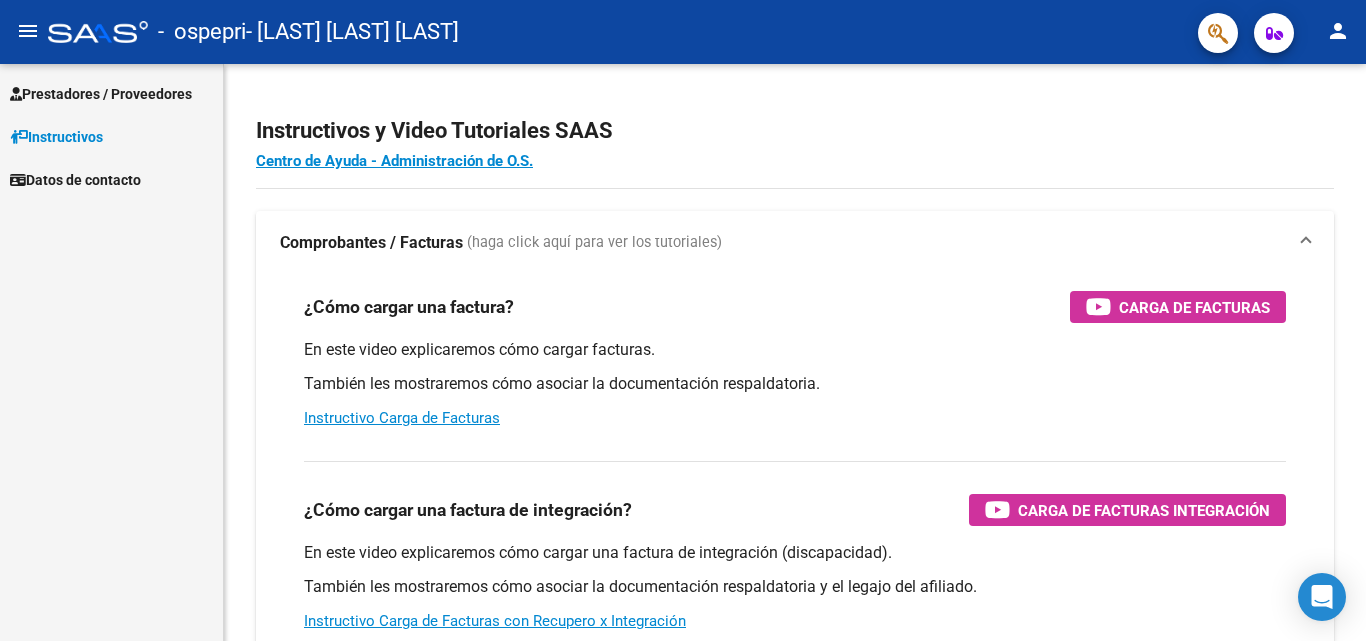 scroll, scrollTop: 0, scrollLeft: 0, axis: both 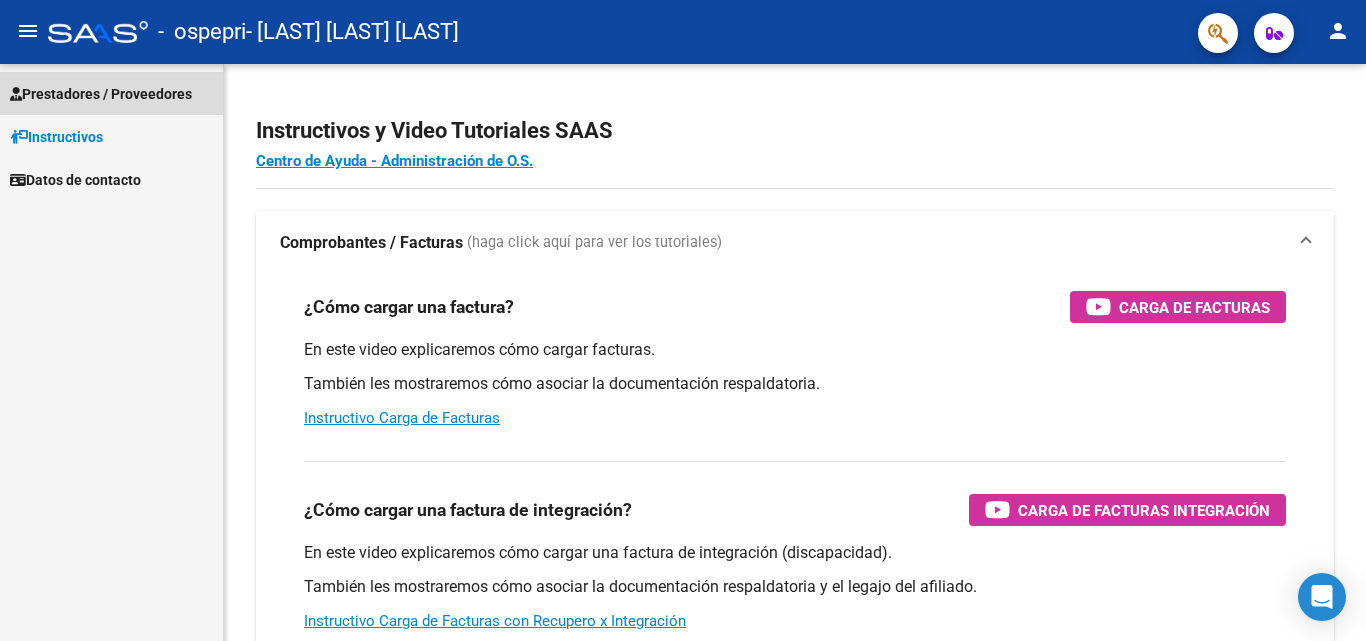 click on "Prestadores / Proveedores" at bounding box center [101, 94] 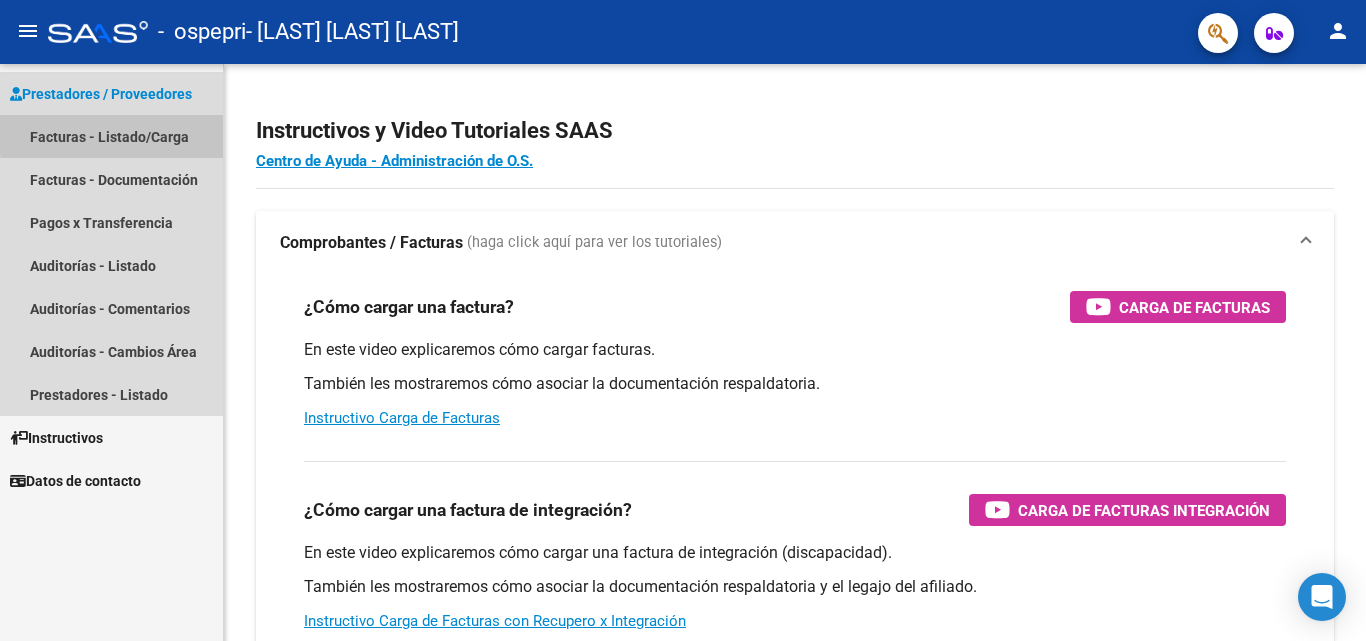 click on "Facturas - Listado/Carga" at bounding box center [111, 136] 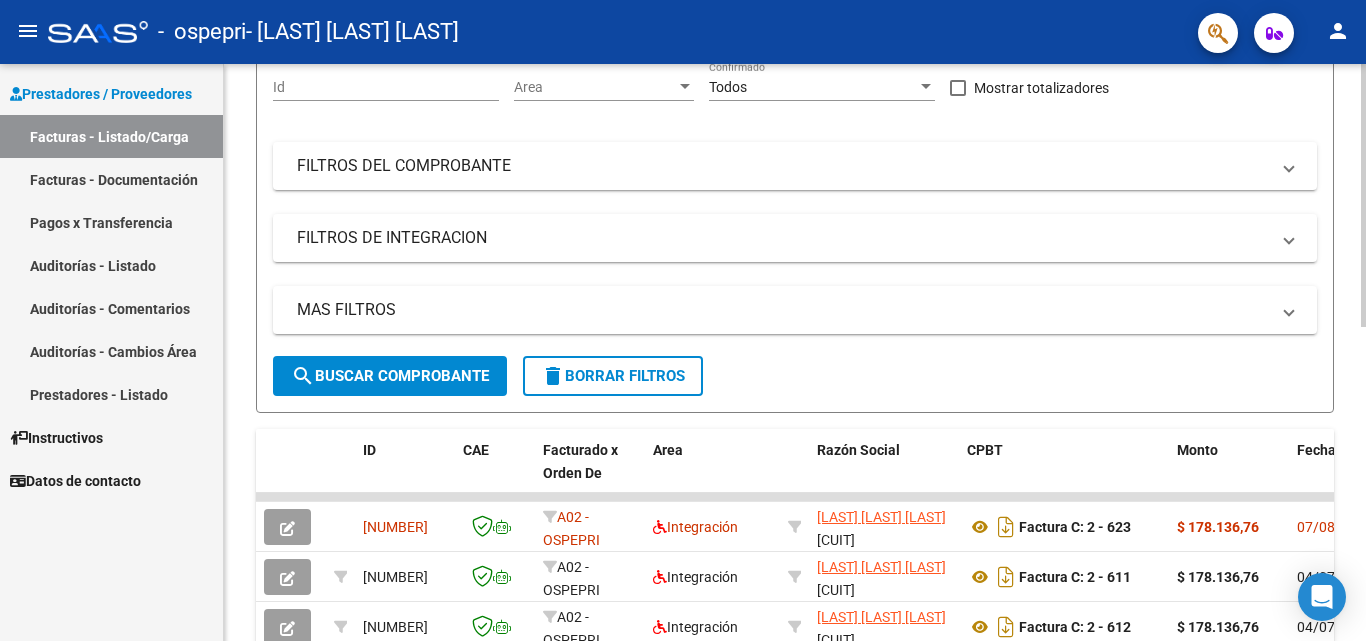 scroll, scrollTop: 171, scrollLeft: 0, axis: vertical 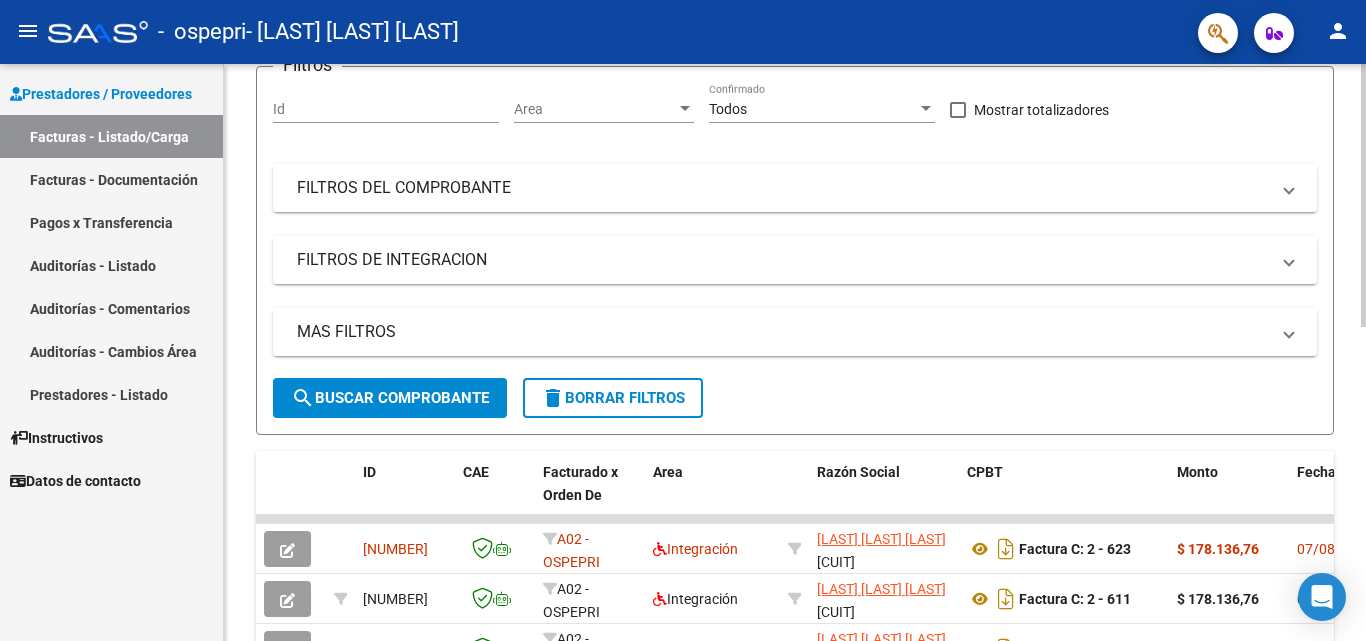click 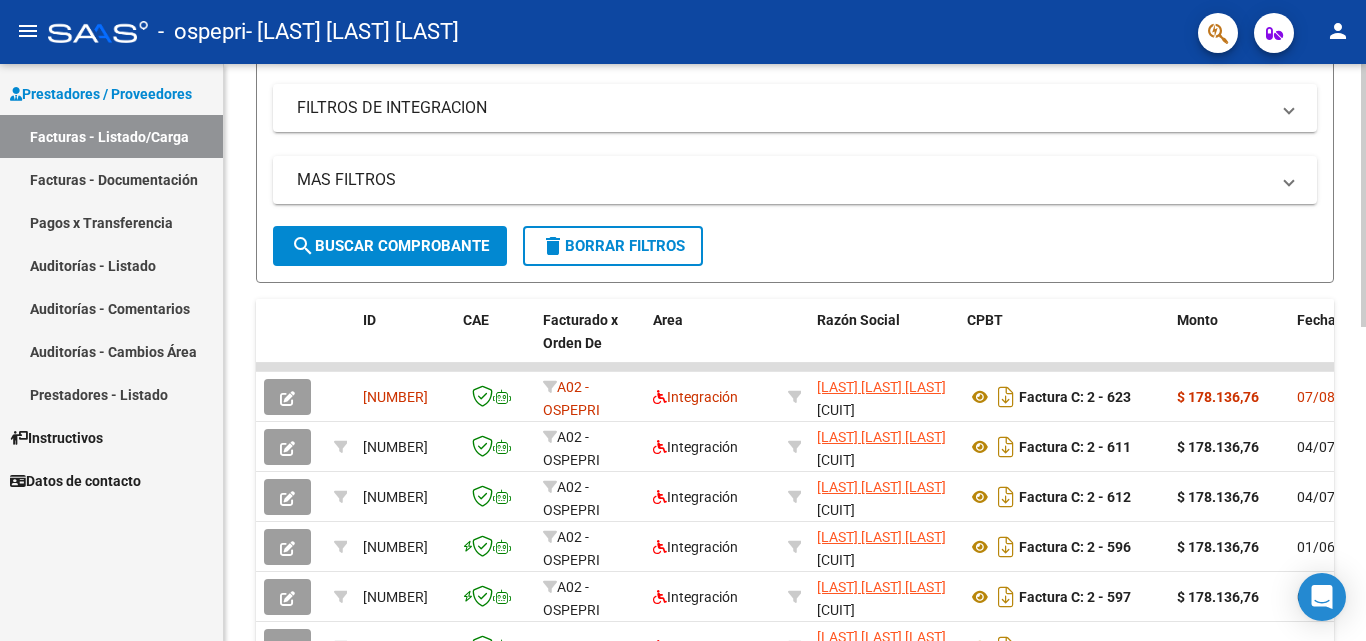 scroll, scrollTop: 395, scrollLeft: 0, axis: vertical 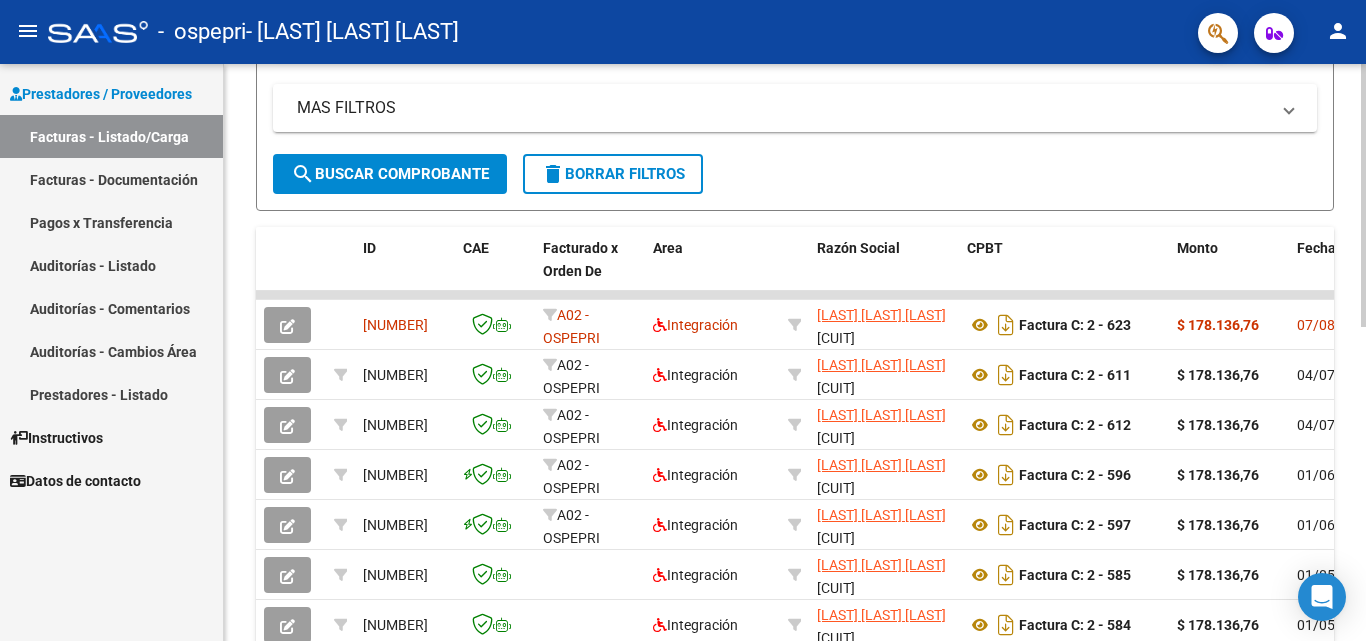 click on "Video tutorial   PRESTADORES -> Listado de CPBTs Emitidos por Prestadores / Proveedores (alt+q)   Cargar Comprobante
cloud_download  CSV  cloud_download  EXCEL  cloud_download  Estandar   Descarga Masiva
Filtros Id Area Area Todos Confirmado   Mostrar totalizadores   FILTROS DEL COMPROBANTE  Comprobante Tipo Comprobante Tipo Start date – End date Fec. Comprobante Desde / Hasta Días Emisión Desde(cant. días) Días Emisión Hasta(cant. días) CUIT / Razón Social Pto. Venta Nro. Comprobante Código SSS CAE Válido CAE Válido Todos Cargado Módulo Hosp. Todos Tiene facturacion Apócrifa Hospital Refes  FILTROS DE INTEGRACION  Período De Prestación Campos del Archivo de Rendición Devuelto x SSS (dr_envio) Todos Rendido x SSS (dr_envio) Tipo de Registro Tipo de Registro Período Presentación Período Presentación Campos del Legajo Asociado (preaprobación) Afiliado Legajo (cuil/nombre) Todos Solo facturas preaprobadas  MAS FILTROS  Todos Con Doc. Respaldatoria Todos Con Trazabilidad Todos – – 1" 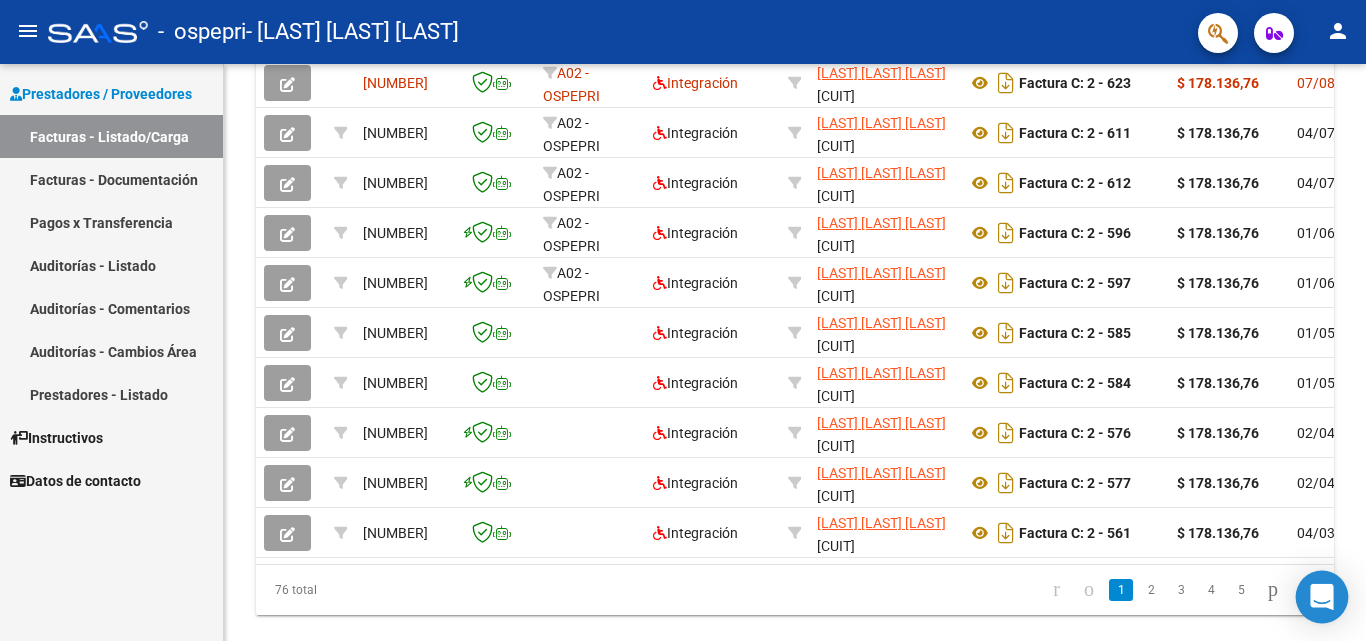 scroll, scrollTop: 691, scrollLeft: 0, axis: vertical 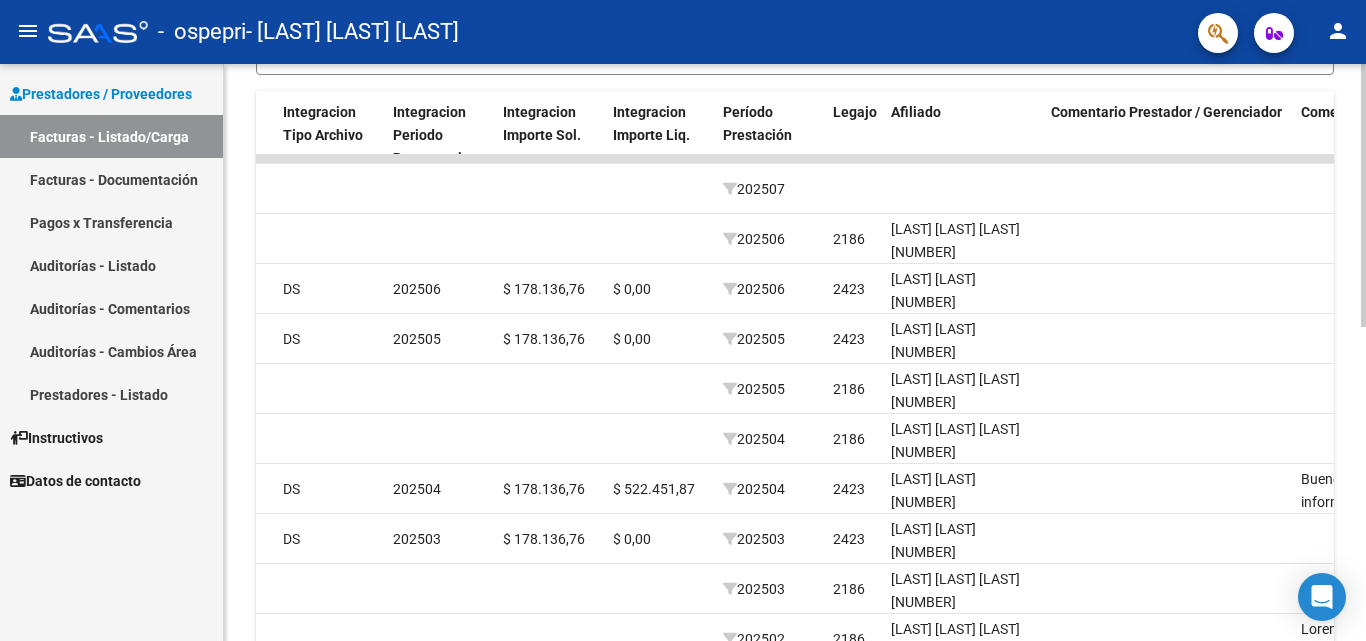 click on "Video tutorial   PRESTADORES -> Listado de CPBTs Emitidos por Prestadores / Proveedores (alt+q)   Cargar Comprobante
cloud_download  CSV  cloud_download  EXCEL  cloud_download  Estandar   Descarga Masiva
Filtros Id Area Area Todos Confirmado   Mostrar totalizadores   FILTROS DEL COMPROBANTE  Comprobante Tipo Comprobante Tipo Start date – End date Fec. Comprobante Desde / Hasta Días Emisión Desde(cant. días) Días Emisión Hasta(cant. días) CUIT / Razón Social Pto. Venta Nro. Comprobante Código SSS CAE Válido CAE Válido Todos Cargado Módulo Hosp. Todos Tiene facturacion Apócrifa Hospital Refes  FILTROS DE INTEGRACION  Período De Prestación Campos del Archivo de Rendición Devuelto x SSS (dr_envio) Todos Rendido x SSS (dr_envio) Tipo de Registro Tipo de Registro Período Presentación Período Presentación Campos del Legajo Asociado (preaprobación) Afiliado Legajo (cuil/nombre) Todos Solo facturas preaprobadas  MAS FILTROS  Todos Con Doc. Respaldatoria Todos Con Trazabilidad Todos – – 1" 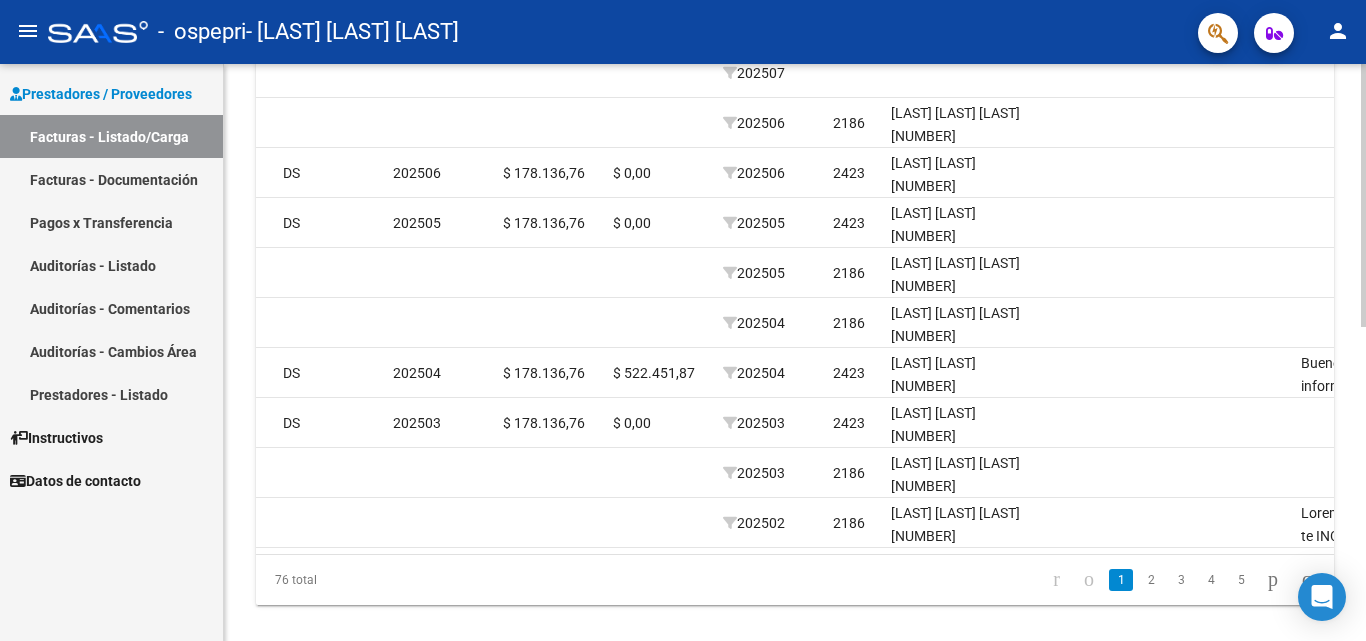 scroll, scrollTop: 533, scrollLeft: 0, axis: vertical 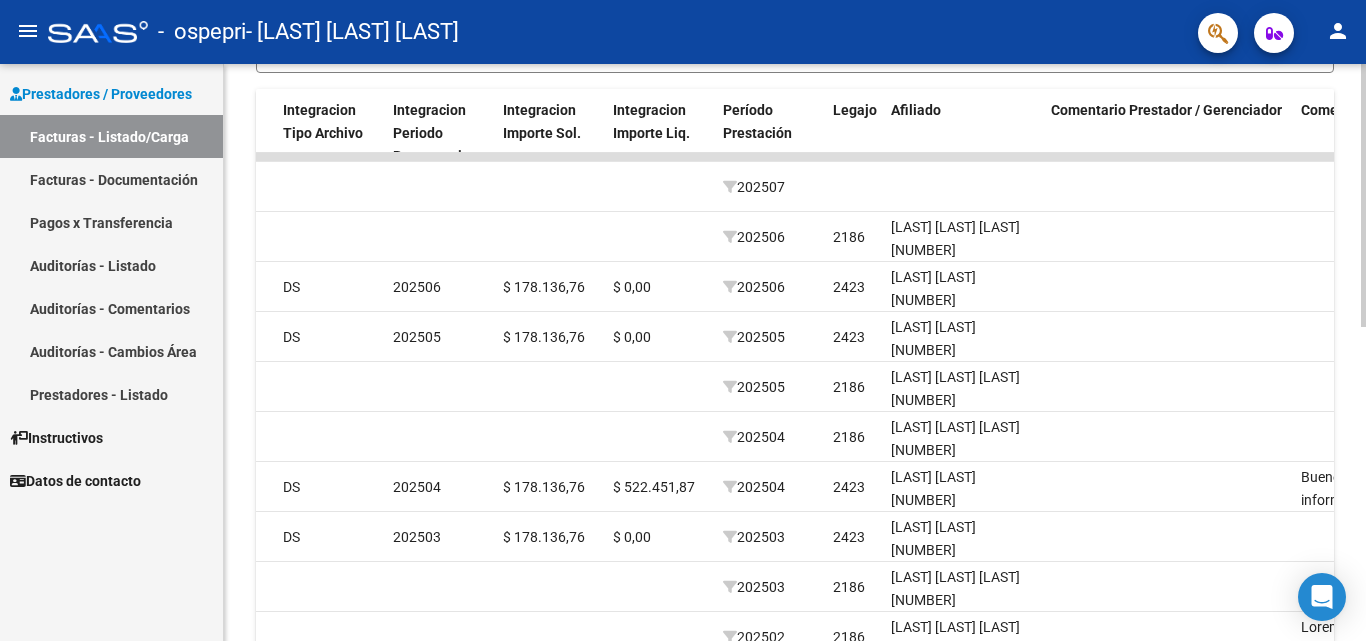 click on "Video tutorial   PRESTADORES -> Listado de CPBTs Emitidos por Prestadores / Proveedores (alt+q)   Cargar Comprobante
cloud_download  CSV  cloud_download  EXCEL  cloud_download  Estandar   Descarga Masiva
Filtros Id Area Area Todos Confirmado   Mostrar totalizadores   FILTROS DEL COMPROBANTE  Comprobante Tipo Comprobante Tipo Start date – End date Fec. Comprobante Desde / Hasta Días Emisión Desde(cant. días) Días Emisión Hasta(cant. días) CUIT / Razón Social Pto. Venta Nro. Comprobante Código SSS CAE Válido CAE Válido Todos Cargado Módulo Hosp. Todos Tiene facturacion Apócrifa Hospital Refes  FILTROS DE INTEGRACION  Período De Prestación Campos del Archivo de Rendición Devuelto x SSS (dr_envio) Todos Rendido x SSS (dr_envio) Tipo de Registro Tipo de Registro Período Presentación Período Presentación Campos del Legajo Asociado (preaprobación) Afiliado Legajo (cuil/nombre) Todos Solo facturas preaprobadas  MAS FILTROS  Todos Con Doc. Respaldatoria Todos Con Trazabilidad Todos – – 1" 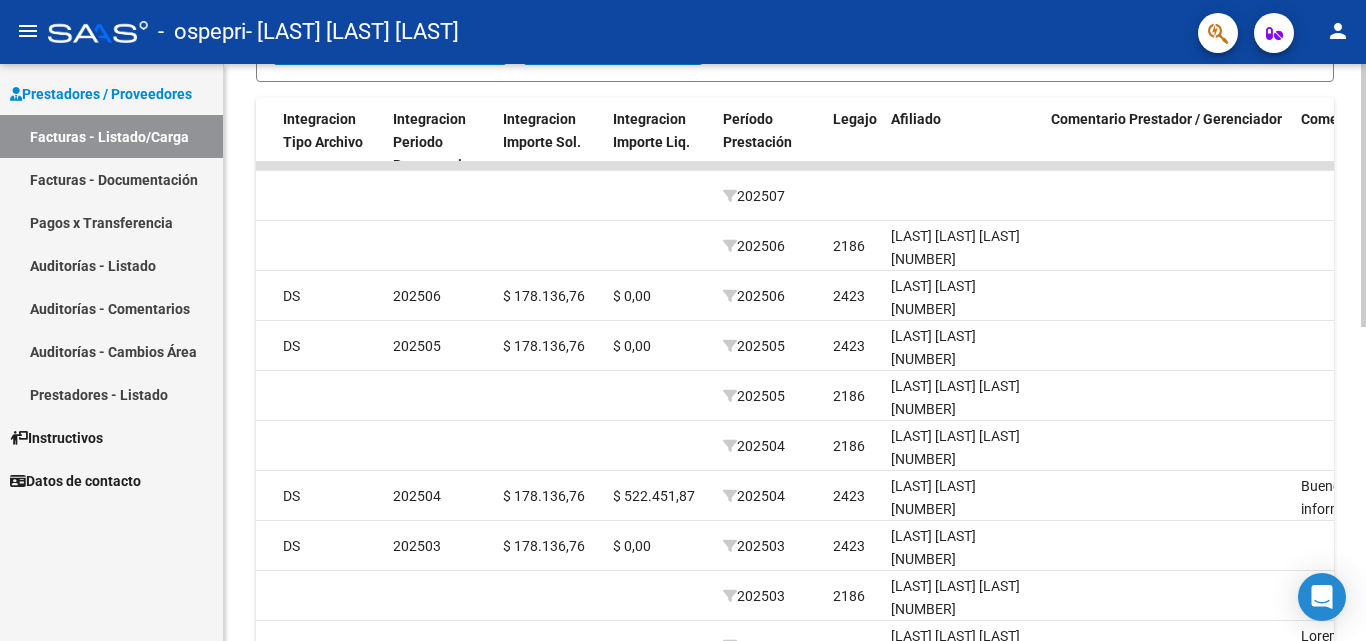 scroll, scrollTop: 691, scrollLeft: 0, axis: vertical 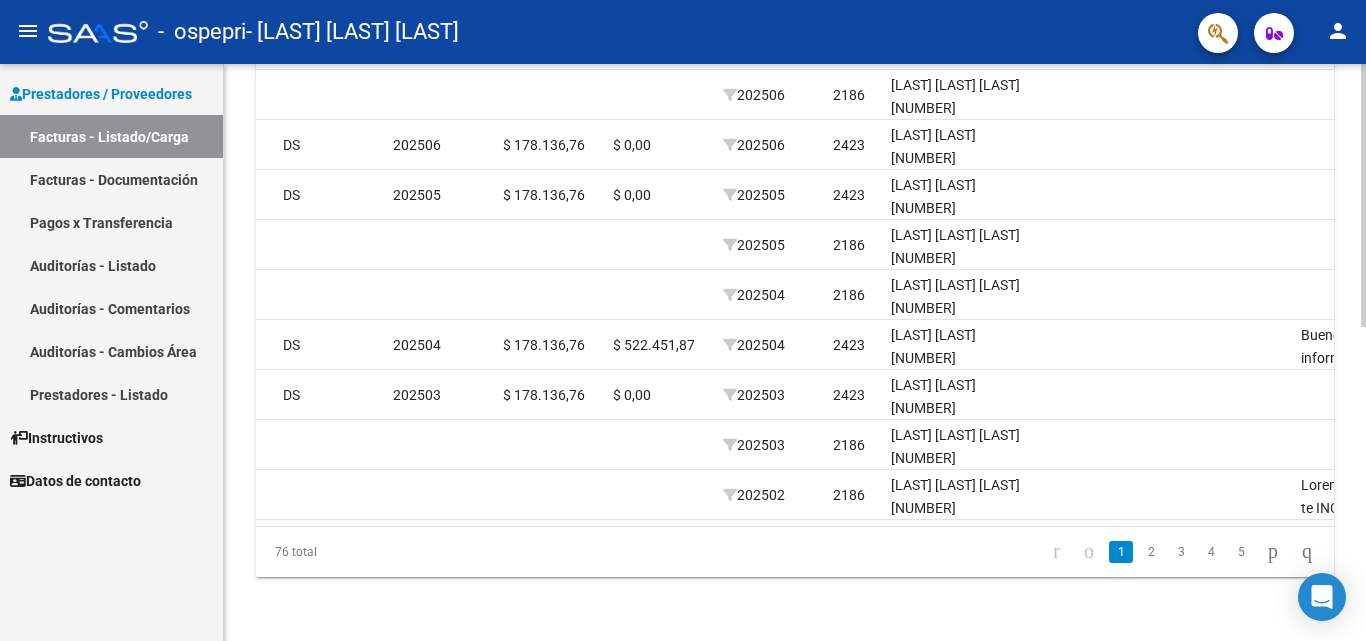 click on "menu -   ospepri   - [LAST] [LAST] [LAST] person    Prestadores / Proveedores Facturas - Listado/Carga Facturas - Documentación Pagos x Transferencia Auditorías - Listado Auditorías - Comentarios Auditorías - Cambios Área Prestadores - Listado    Instructivos    Datos de contacto  Video tutorial   PRESTADORES -> Listado de CPBTs Emitidos por Prestadores / Proveedores (alt+q)   Cargar Comprobante
cloud_download  CSV  cloud_download  EXCEL  cloud_download  Estandar   Descarga Masiva
Filtros Id Area Area Todos Confirmado   Mostrar totalizadores   FILTROS DEL COMPROBANTE  Comprobante Tipo Comprobante Tipo Start date – End date Fec. Comprobante Desde / Hasta Días Emisión Desde(cant. días) Días Emisión Hasta(cant. días) CUIT / Razón Social Pto. Venta Nro. Comprobante Código SSS CAE Válido CAE Válido Todos Cargado Módulo Hosp. Todos Tiene facturacion Apócrifa Hospital Refes  FILTROS DE INTEGRACION  Período De Prestación Todos Rendido x SSS (dr_envio) Tipo de Registro Todos –" at bounding box center [683, 320] 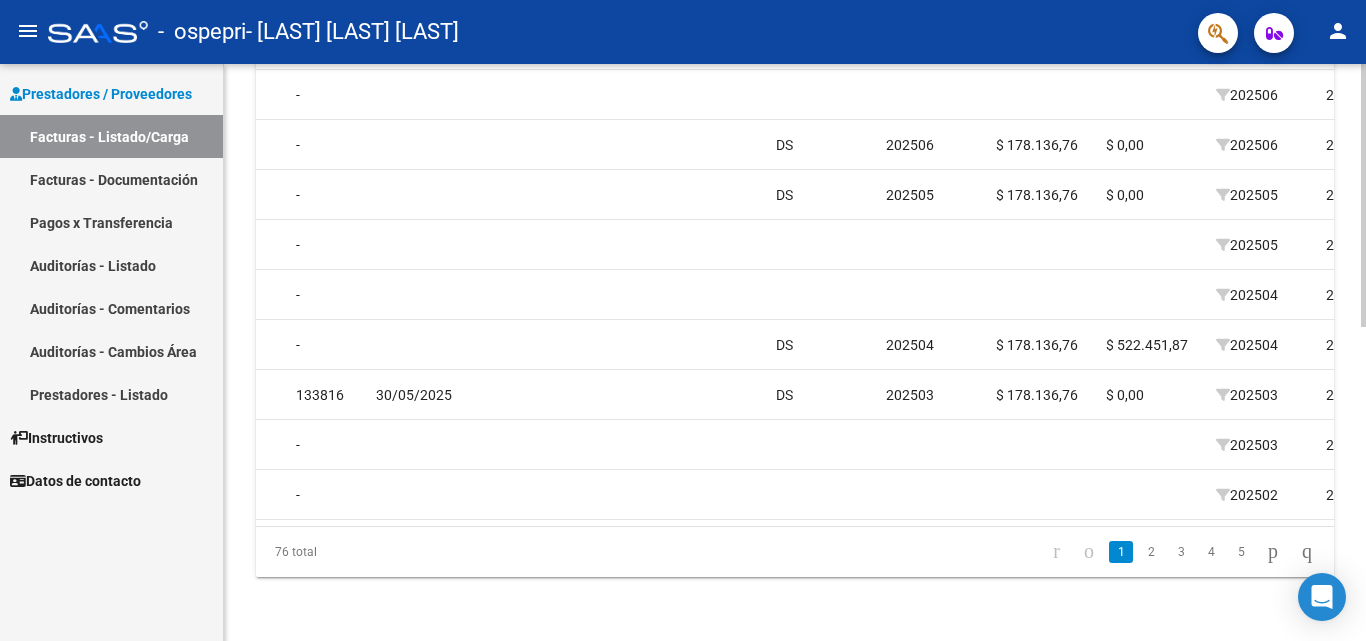 scroll, scrollTop: 0, scrollLeft: 1553, axis: horizontal 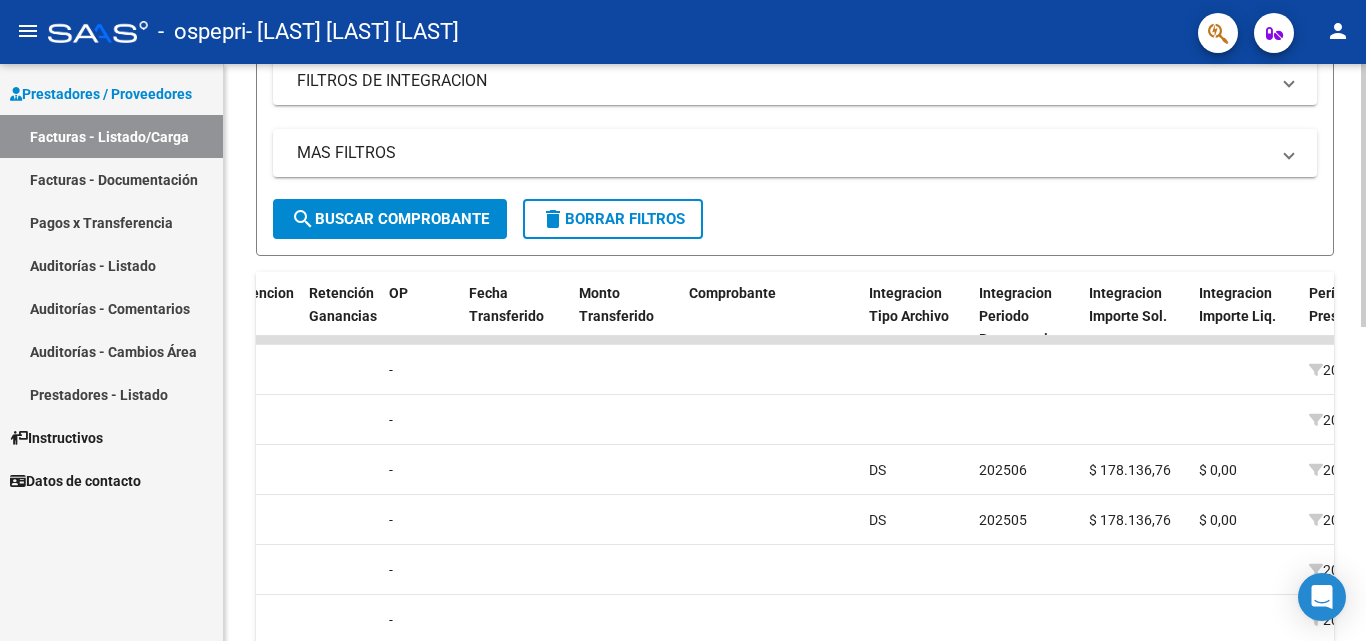 click 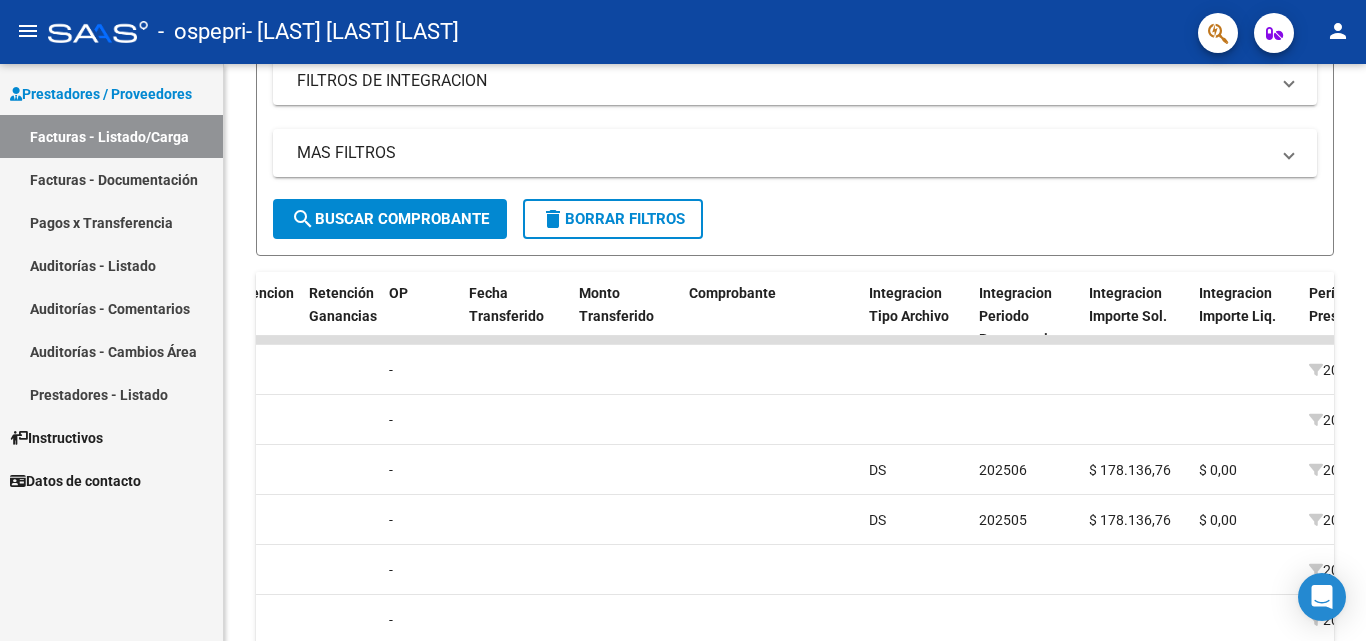 click on "Facturas - Listado/Carga" at bounding box center (111, 136) 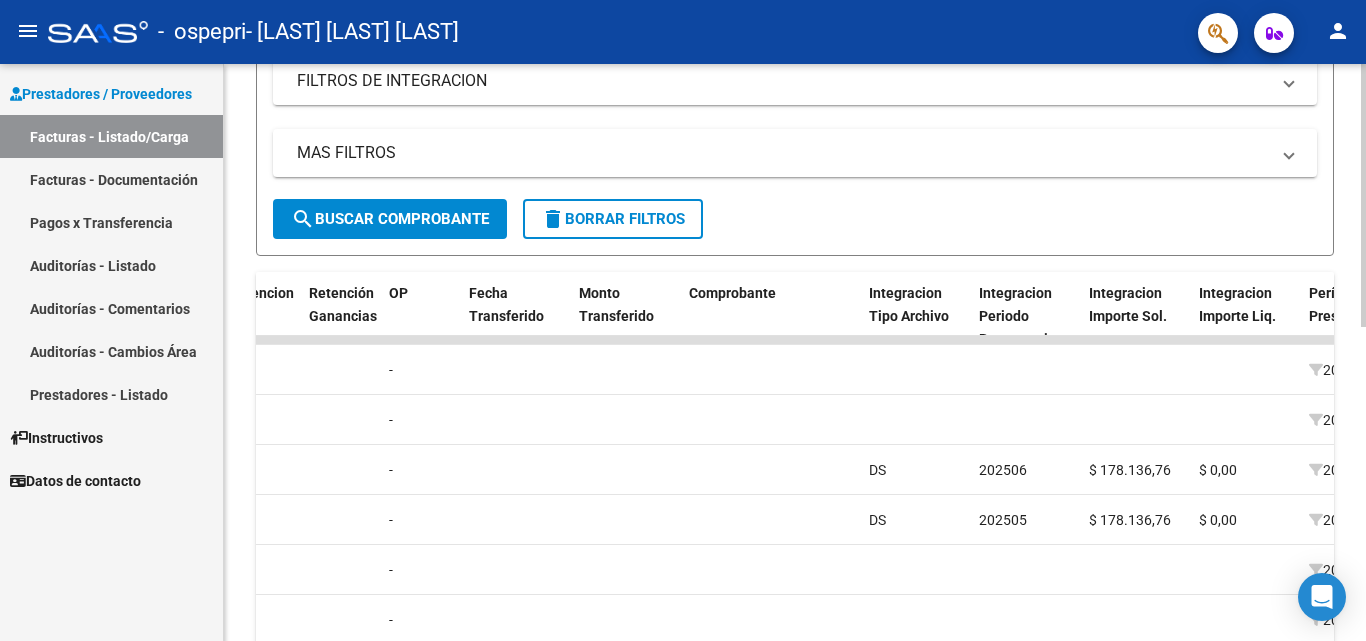 drag, startPoint x: 1359, startPoint y: 99, endPoint x: 1363, endPoint y: 89, distance: 10.770329 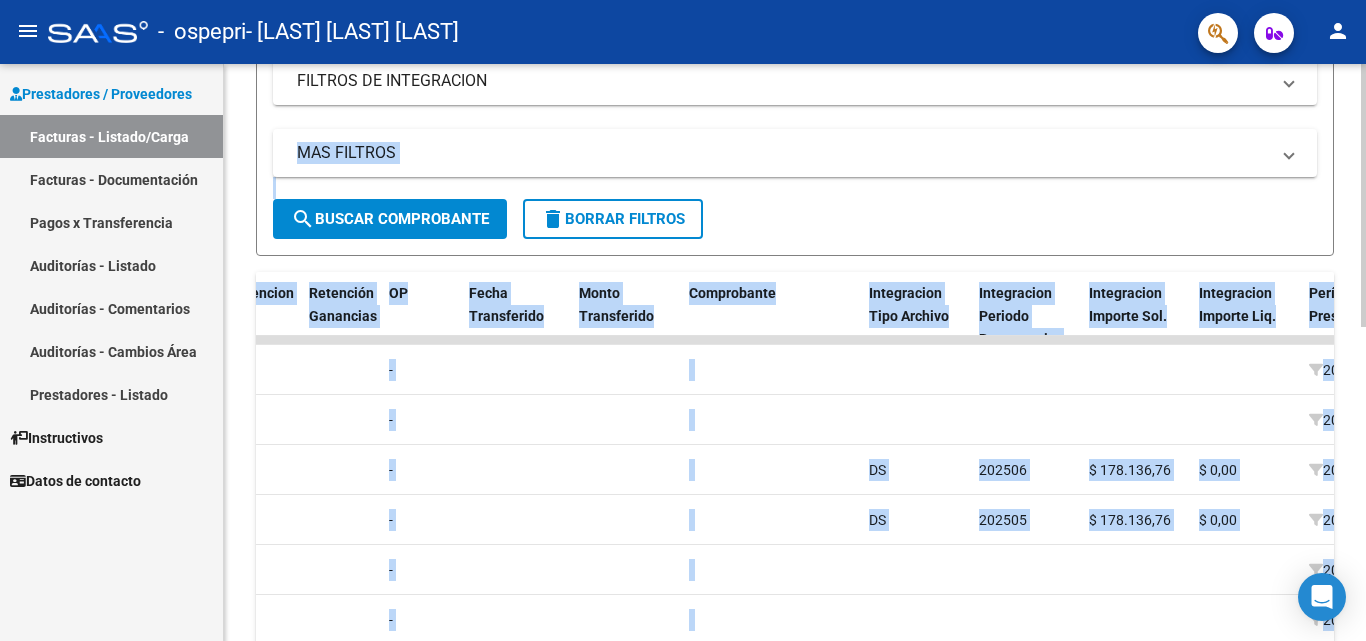 click on "Video tutorial   PRESTADORES -> Listado de CPBTs Emitidos por Prestadores / Proveedores (alt+q)   Cargar Comprobante
cloud_download  CSV  cloud_download  EXCEL  cloud_download  Estandar   Descarga Masiva
Filtros Id Area Area Todos Confirmado   Mostrar totalizadores   FILTROS DEL COMPROBANTE  Comprobante Tipo Comprobante Tipo Start date – End date Fec. Comprobante Desde / Hasta Días Emisión Desde(cant. días) Días Emisión Hasta(cant. días) CUIT / Razón Social Pto. Venta Nro. Comprobante Código SSS CAE Válido CAE Válido Todos Cargado Módulo Hosp. Todos Tiene facturacion Apócrifa Hospital Refes  FILTROS DE INTEGRACION  Período De Prestación Campos del Archivo de Rendición Devuelto x SSS (dr_envio) Todos Rendido x SSS (dr_envio) Tipo de Registro Tipo de Registro Período Presentación Período Presentación Campos del Legajo Asociado (preaprobación) Afiliado Legajo (cuil/nombre) Todos Solo facturas preaprobadas  MAS FILTROS  Todos Con Doc. Respaldatoria Todos Con Trazabilidad Todos – – 1" 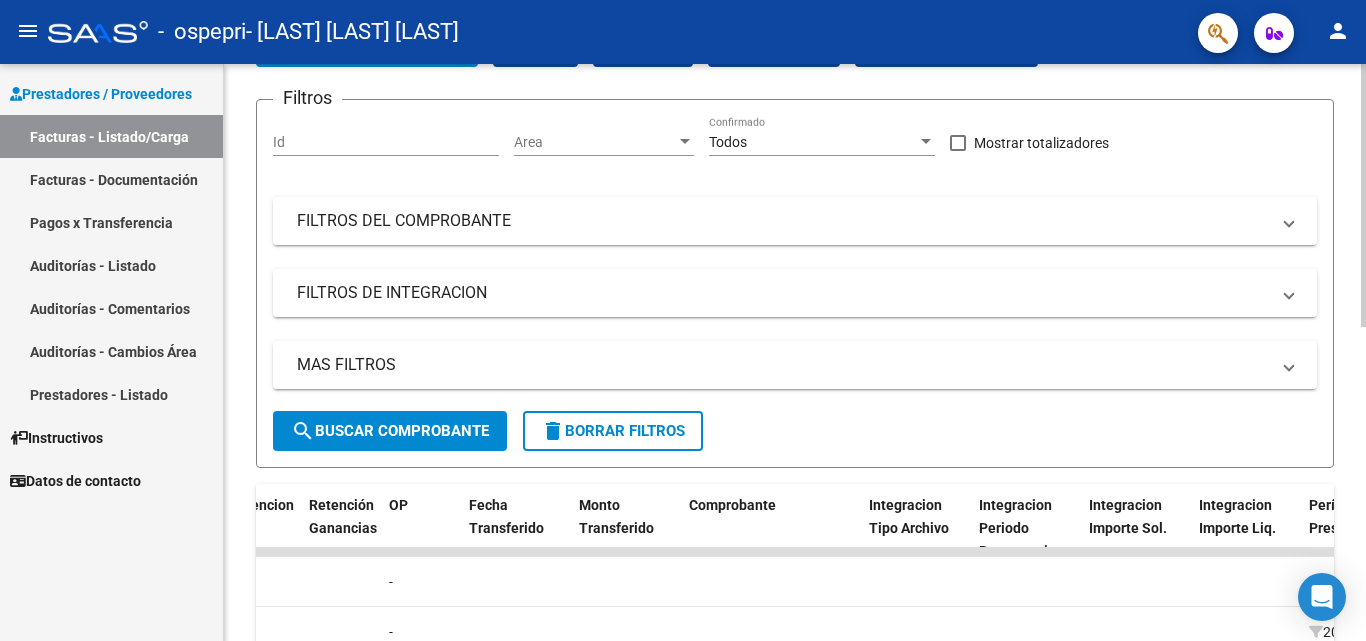 scroll, scrollTop: 149, scrollLeft: 0, axis: vertical 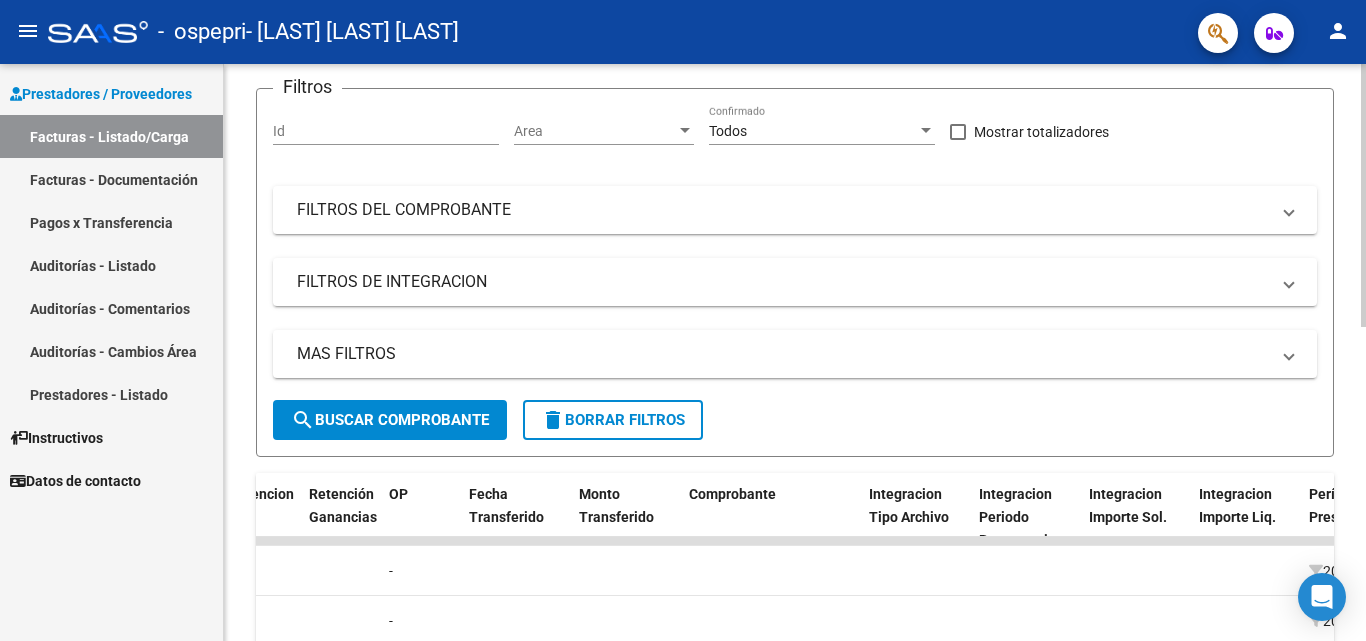 click 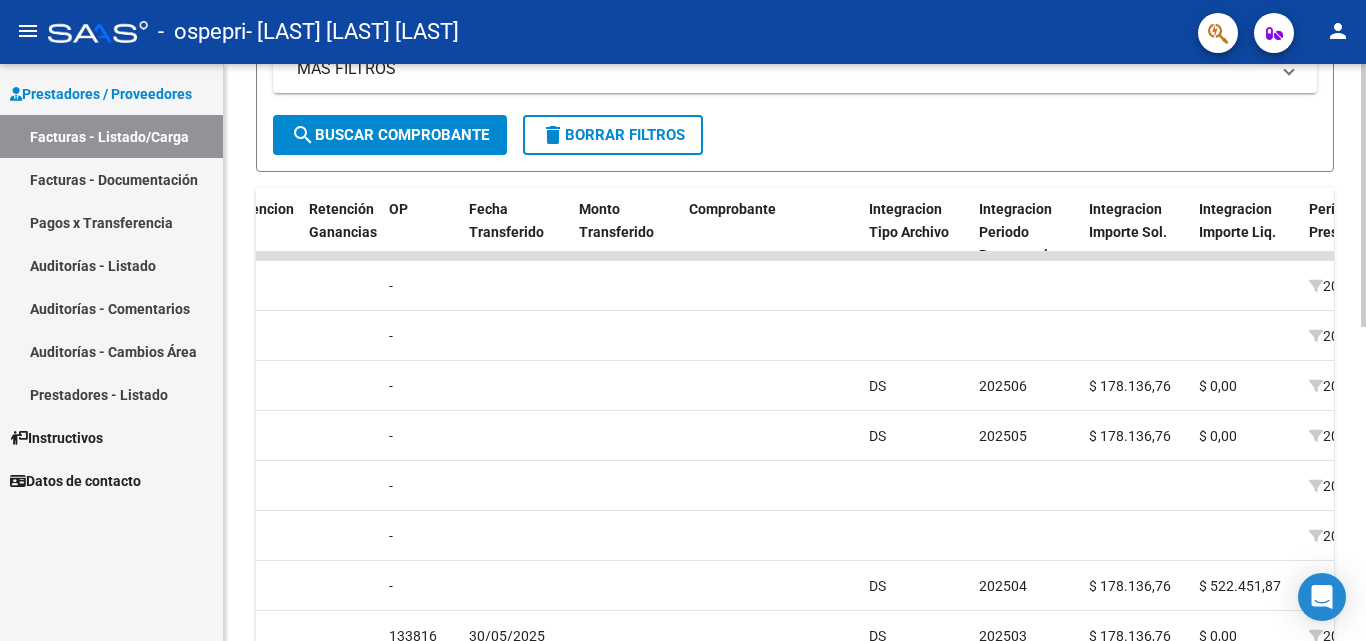 click 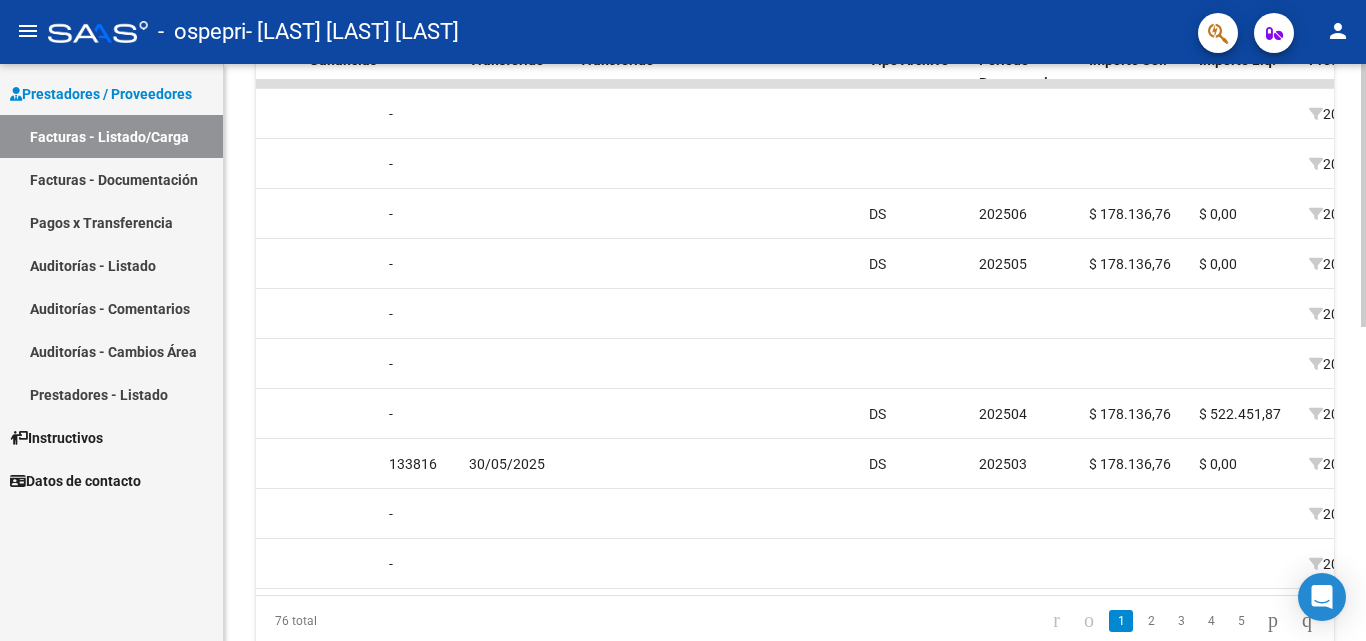 scroll, scrollTop: 638, scrollLeft: 0, axis: vertical 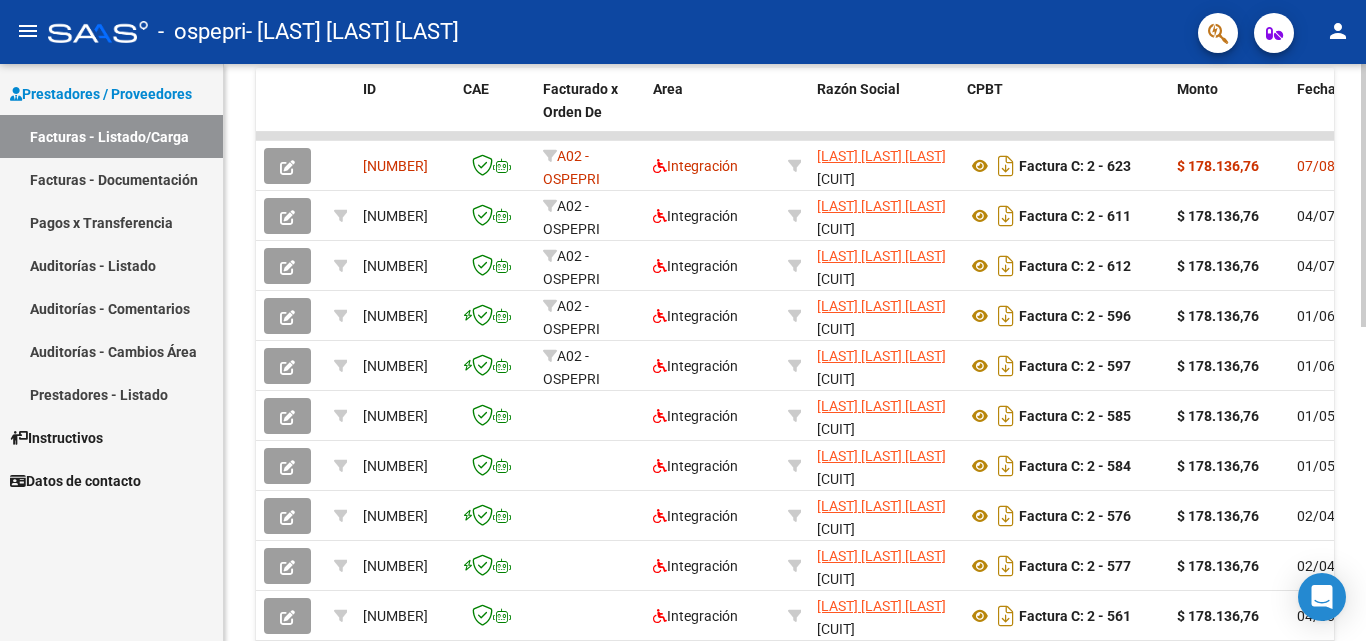 click 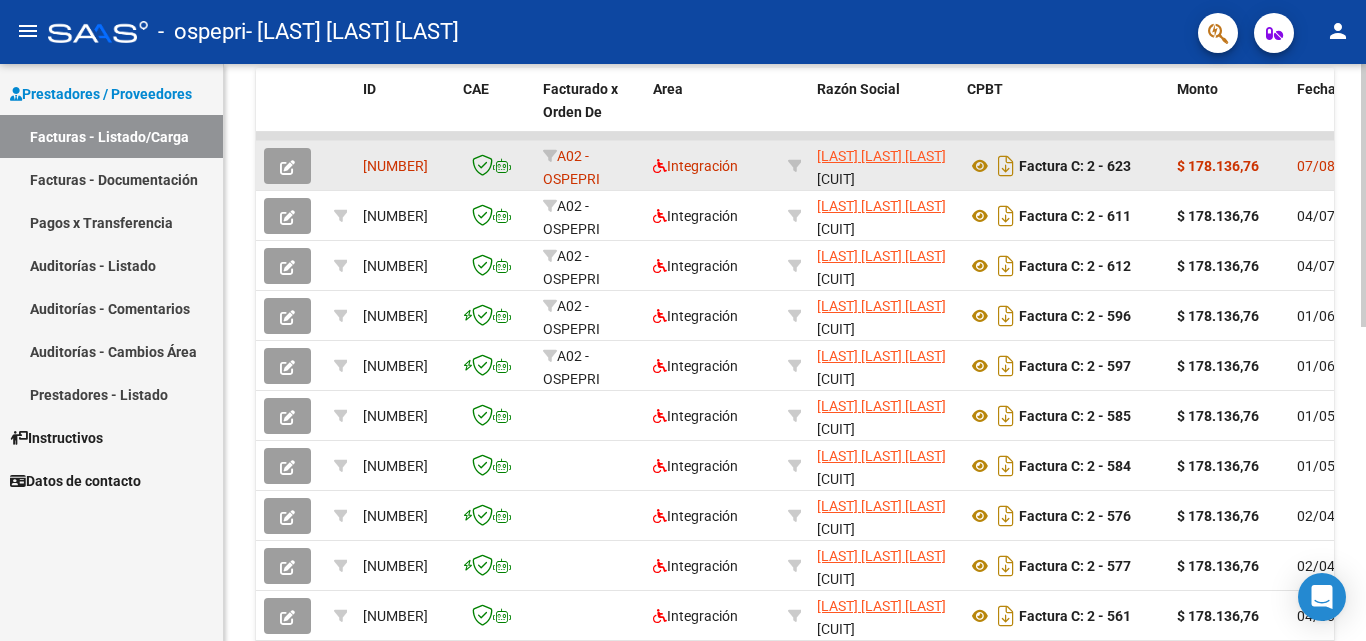 click 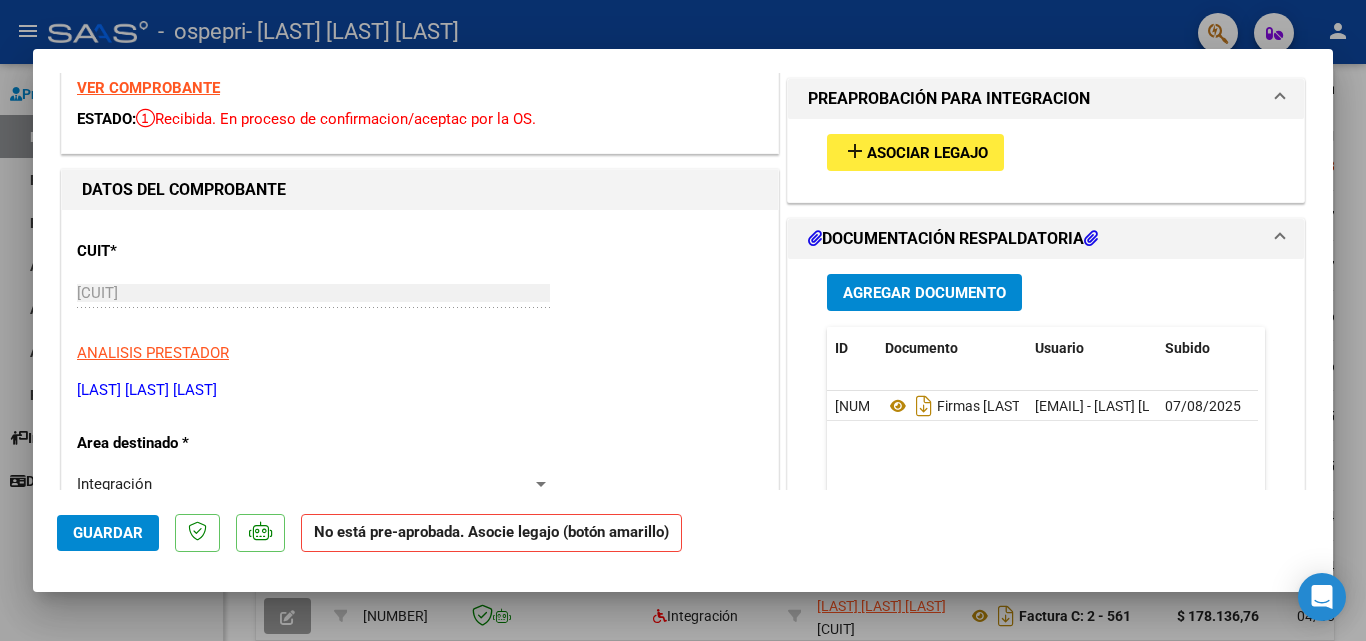scroll, scrollTop: 120, scrollLeft: 0, axis: vertical 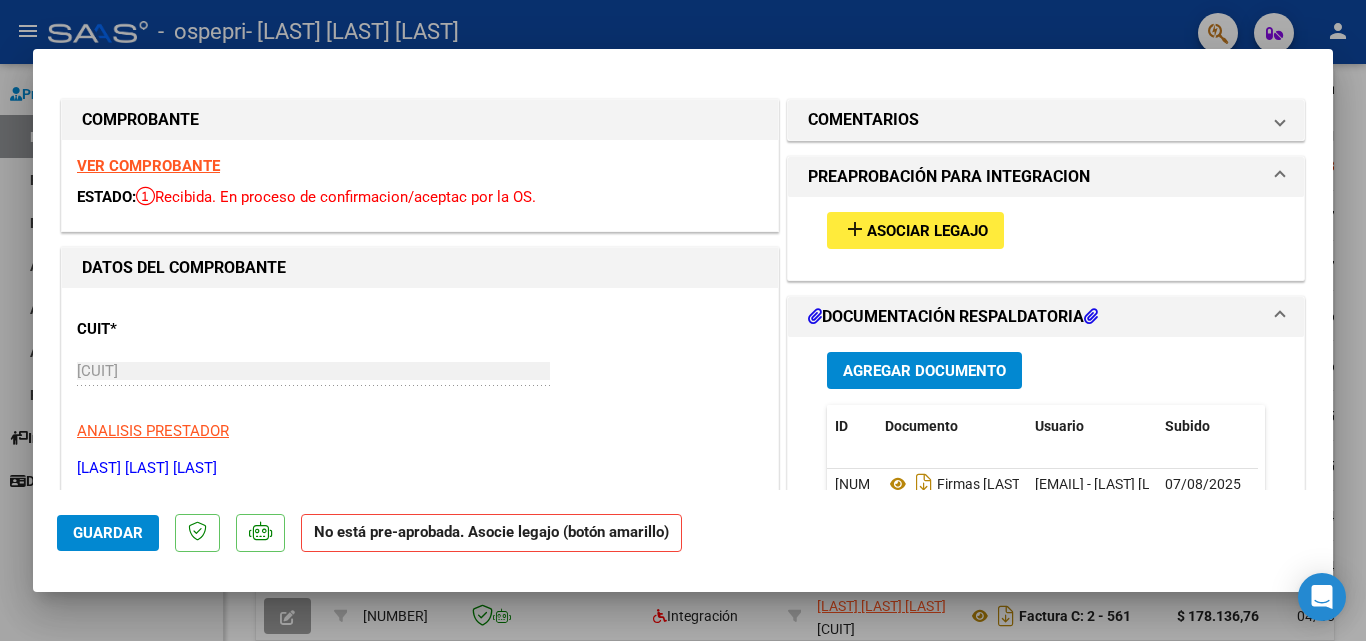 click at bounding box center (683, 320) 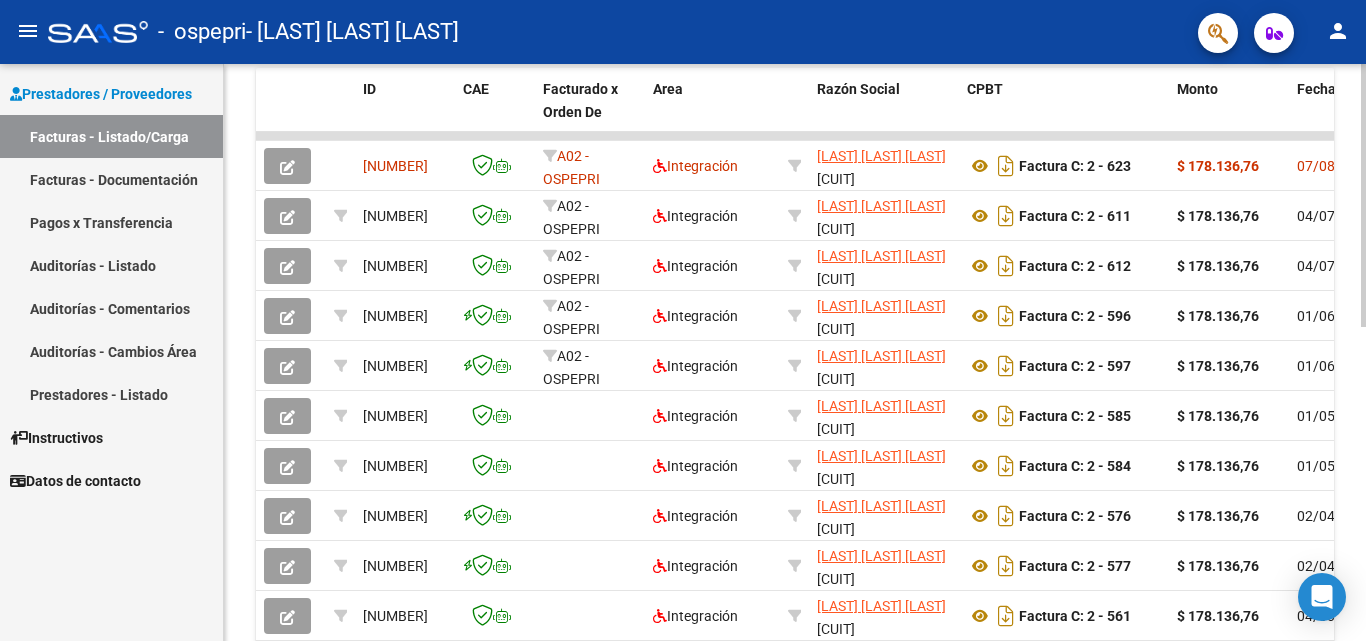 click on "Video tutorial   PRESTADORES -> Listado de CPBTs Emitidos por Prestadores / Proveedores (alt+q)   Cargar Comprobante
cloud_download  CSV  cloud_download  EXCEL  cloud_download  Estandar   Descarga Masiva
Filtros Id Area Area Todos Confirmado   Mostrar totalizadores   FILTROS DEL COMPROBANTE  Comprobante Tipo Comprobante Tipo Start date – End date Fec. Comprobante Desde / Hasta Días Emisión Desde(cant. días) Días Emisión Hasta(cant. días) CUIT / Razón Social Pto. Venta Nro. Comprobante Código SSS CAE Válido CAE Válido Todos Cargado Módulo Hosp. Todos Tiene facturacion Apócrifa Hospital Refes  FILTROS DE INTEGRACION  Período De Prestación Campos del Archivo de Rendición Devuelto x SSS (dr_envio) Todos Rendido x SSS (dr_envio) Tipo de Registro Tipo de Registro Período Presentación Período Presentación Campos del Legajo Asociado (preaprobación) Afiliado Legajo (cuil/nombre) Todos Solo facturas preaprobadas  MAS FILTROS  Todos Con Doc. Respaldatoria Todos Con Trazabilidad Todos – – 1" 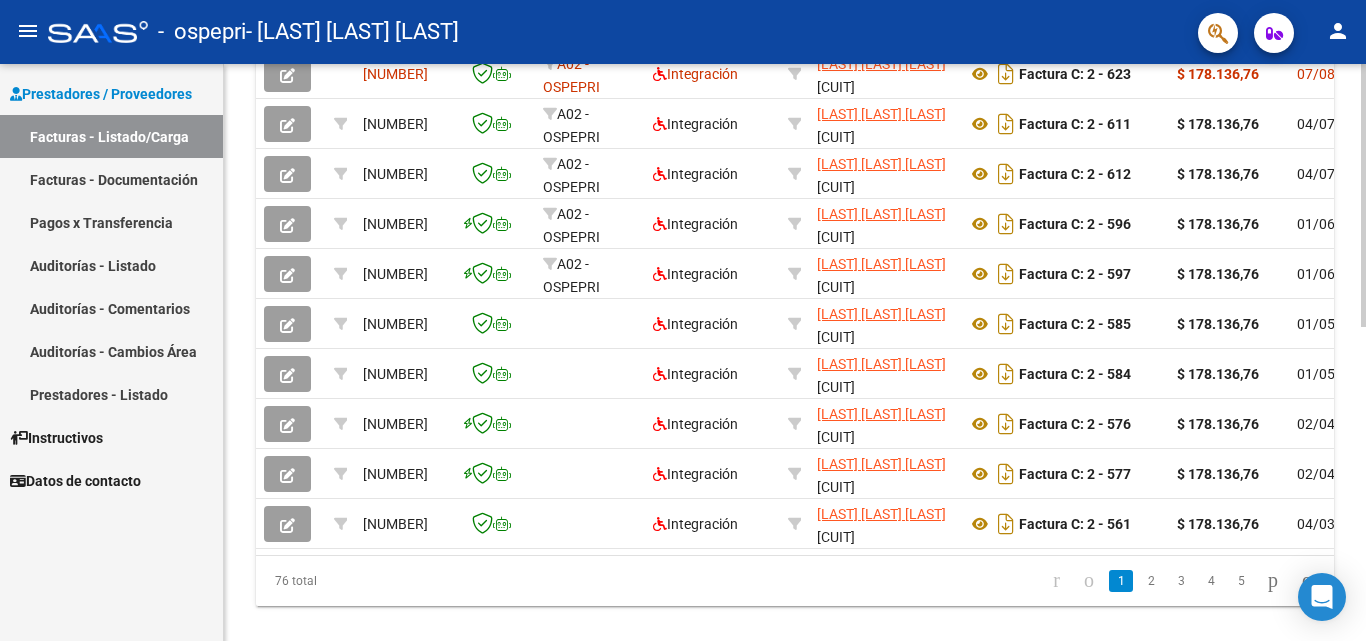 click 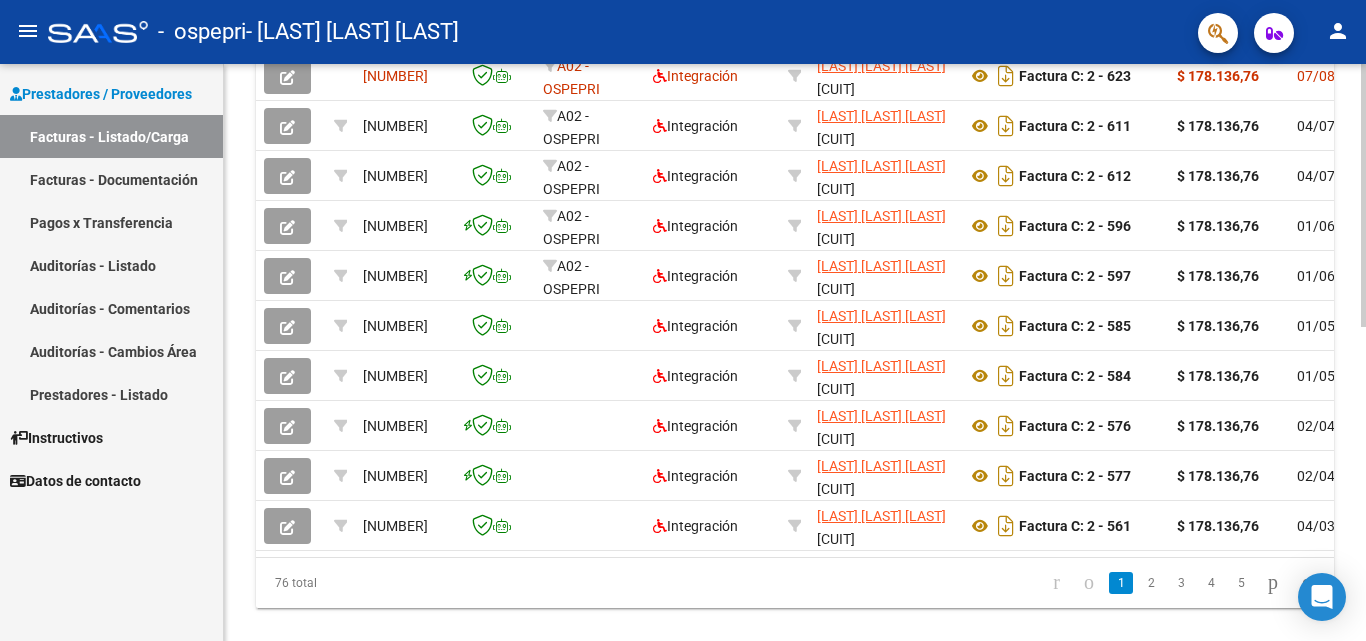 scroll, scrollTop: 0, scrollLeft: 281, axis: horizontal 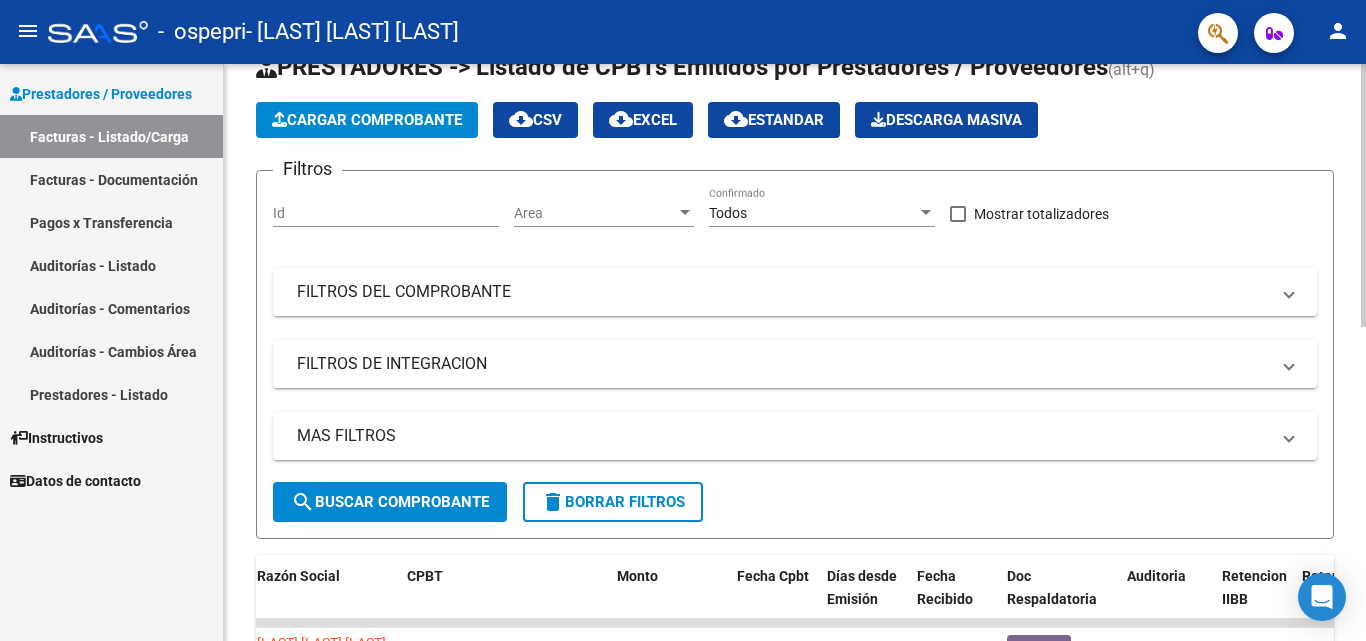 click 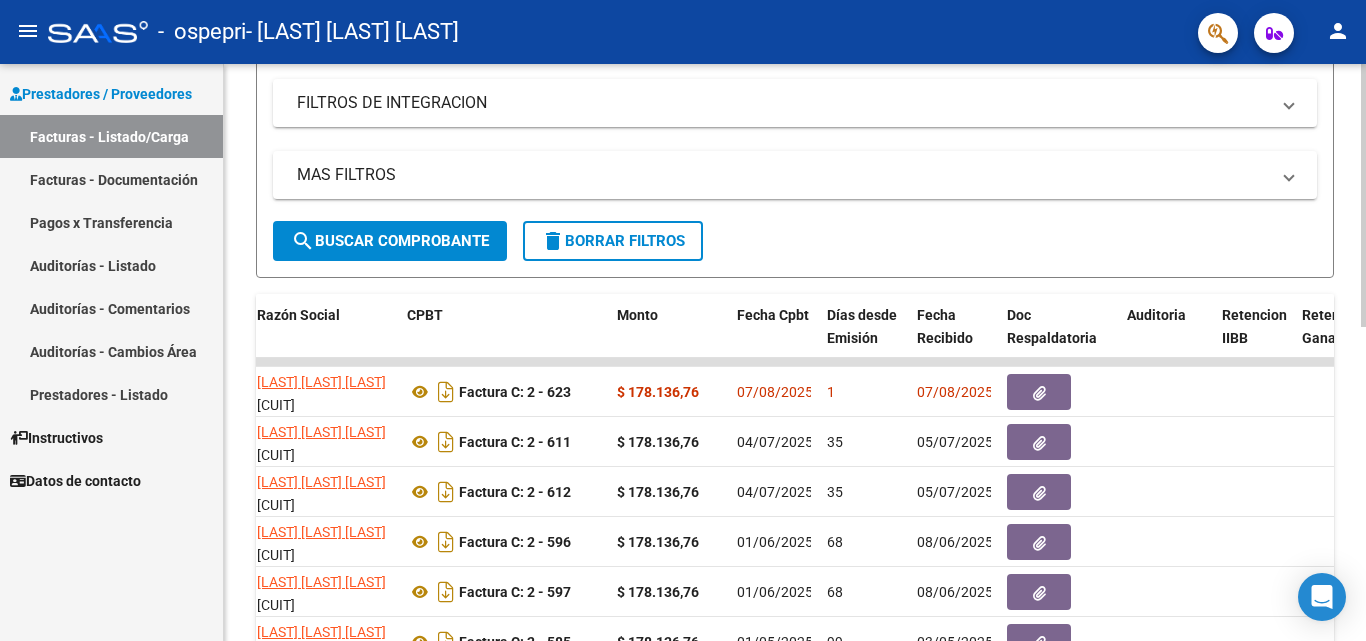 scroll, scrollTop: 337, scrollLeft: 0, axis: vertical 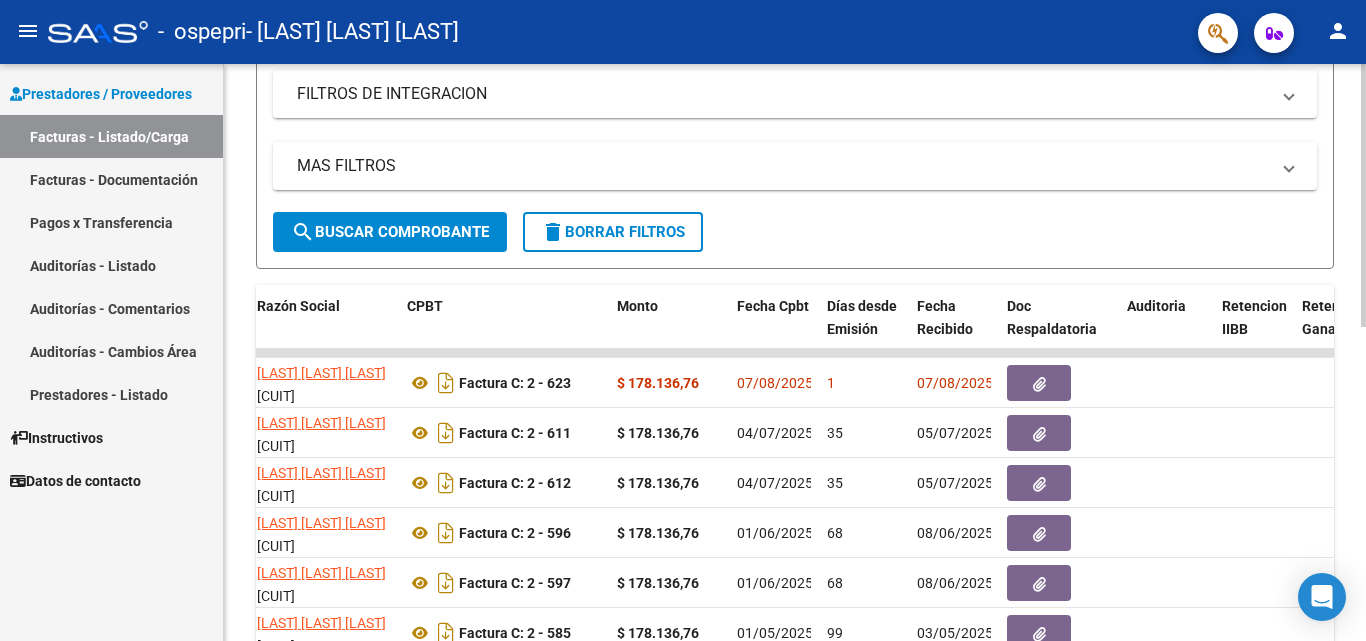 click 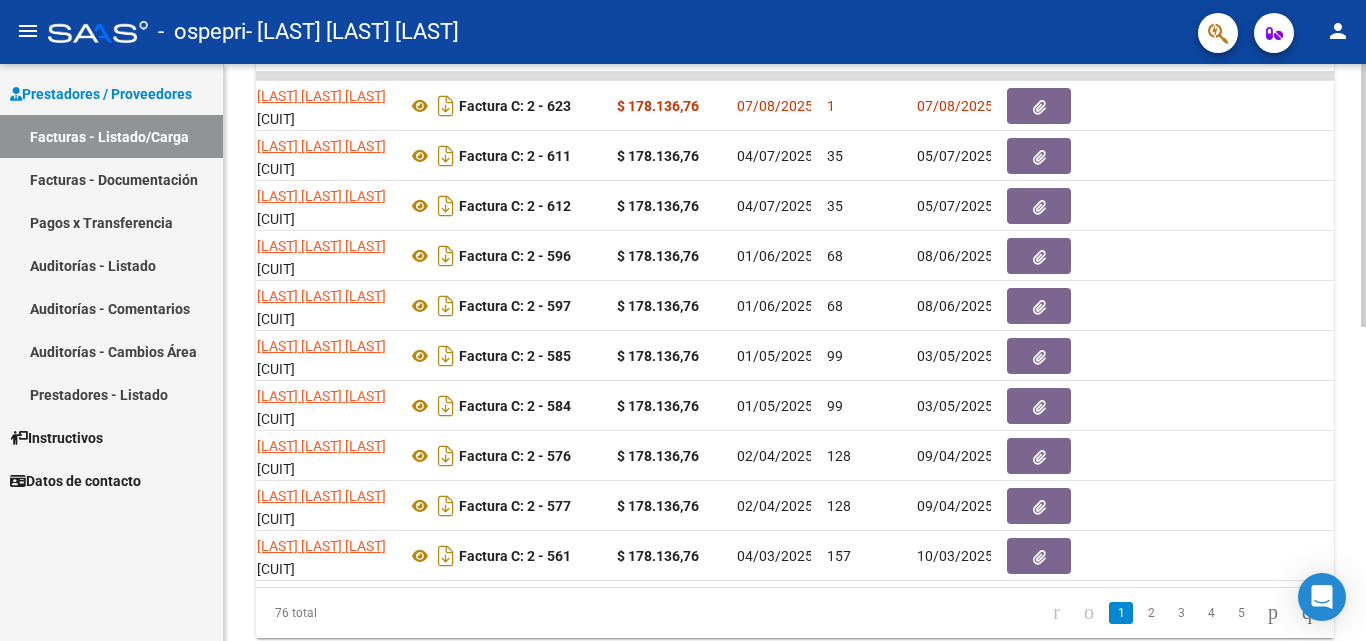 scroll, scrollTop: 691, scrollLeft: 0, axis: vertical 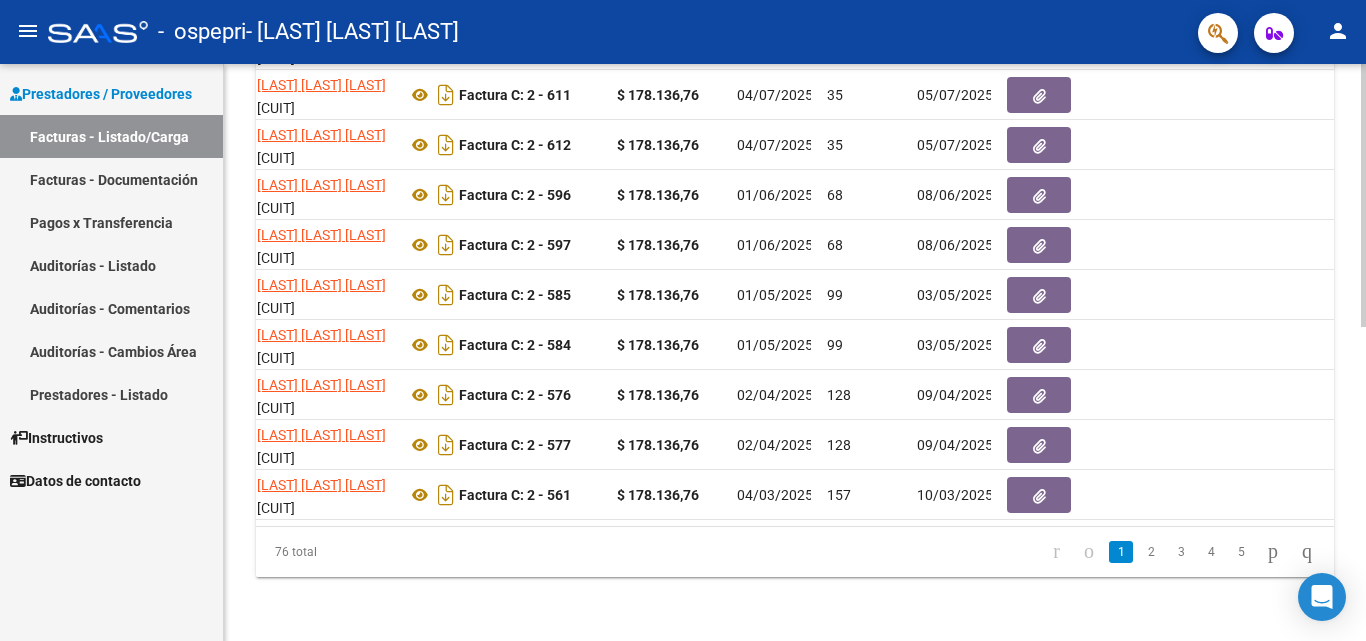 click on "menu -   ospepri   - [LAST] [LAST] [LAST] person    Prestadores / Proveedores Facturas - Listado/Carga Facturas - Documentación Pagos x Transferencia Auditorías - Listado Auditorías - Comentarios Auditorías - Cambios Área Prestadores - Listado    Instructivos    Datos de contacto  Video tutorial   PRESTADORES -> Listado de CPBTs Emitidos por Prestadores / Proveedores (alt+q)   Cargar Comprobante
cloud_download  CSV  cloud_download  EXCEL  cloud_download  Estandar   Descarga Masiva
Filtros Id Area Area Todos Confirmado   Mostrar totalizadores   FILTROS DEL COMPROBANTE  Comprobante Tipo Comprobante Tipo Start date – End date Fec. Comprobante Desde / Hasta Días Emisión Desde(cant. días) Días Emisión Hasta(cant. días) CUIT / Razón Social Pto. Venta Nro. Comprobante Código SSS CAE Válido CAE Válido Todos Cargado Módulo Hosp. Todos Tiene facturacion Apócrifa Hospital Refes  FILTROS DE INTEGRACION  Período De Prestación Todos Rendido x SSS (dr_envio) Tipo de Registro Todos –" at bounding box center (683, 320) 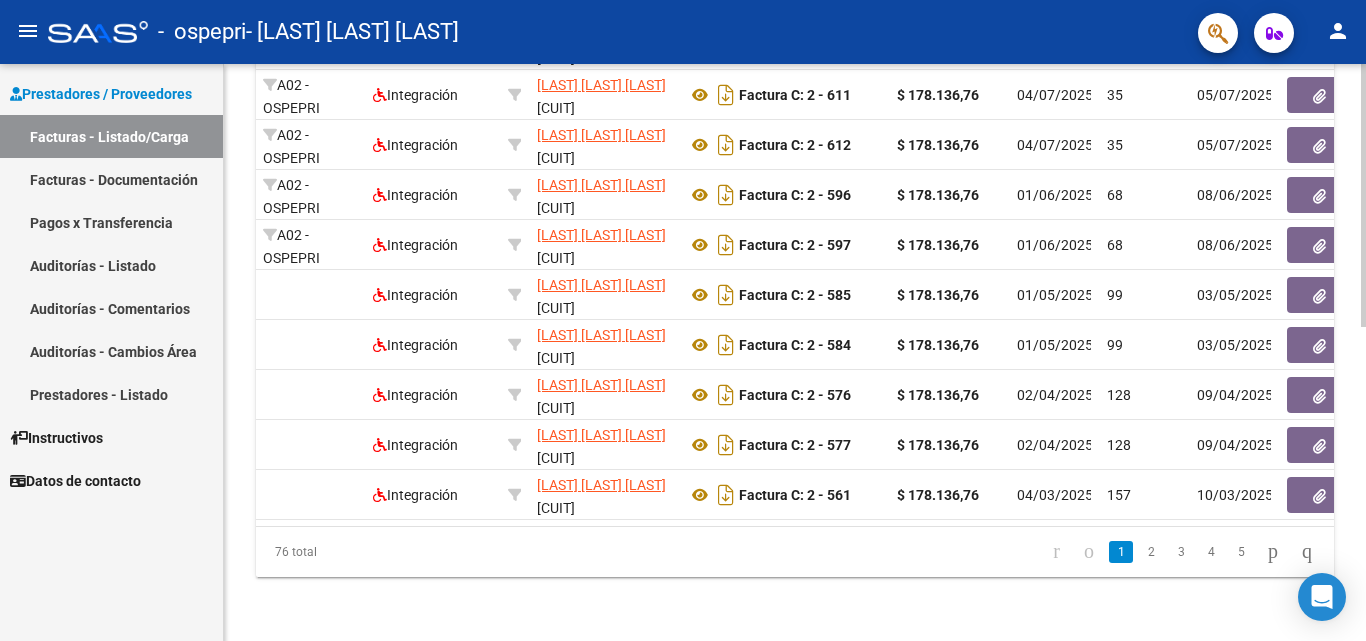 scroll, scrollTop: 0, scrollLeft: 0, axis: both 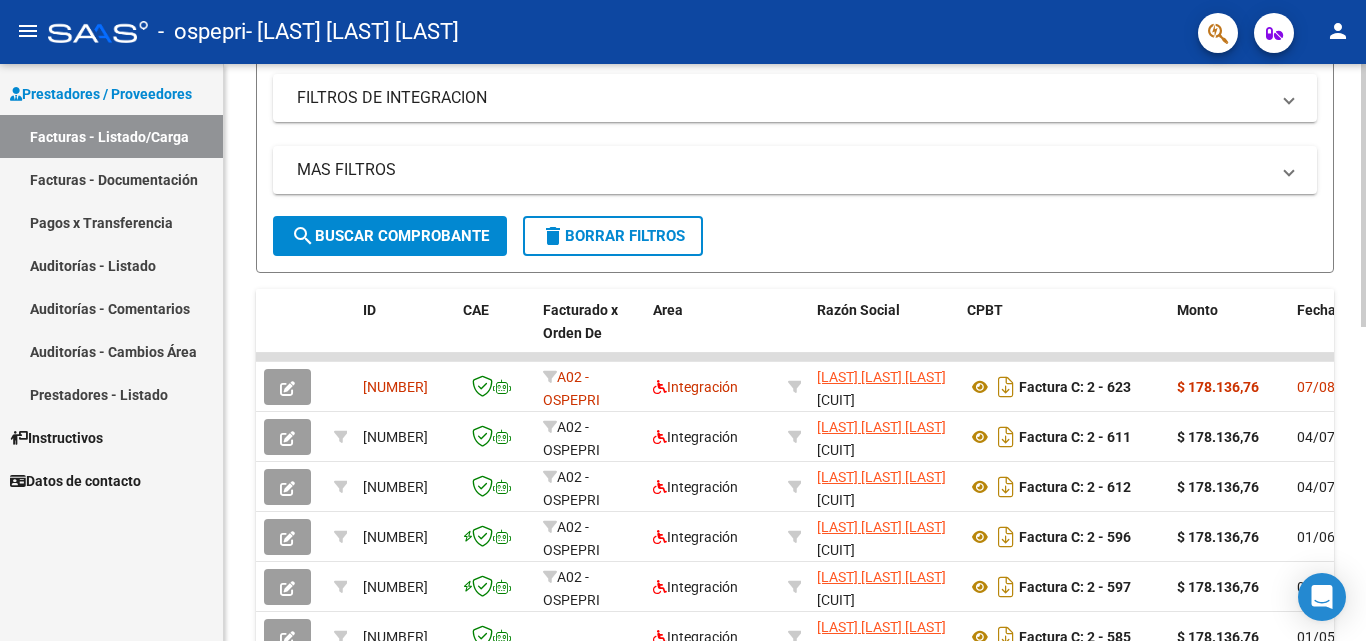 click 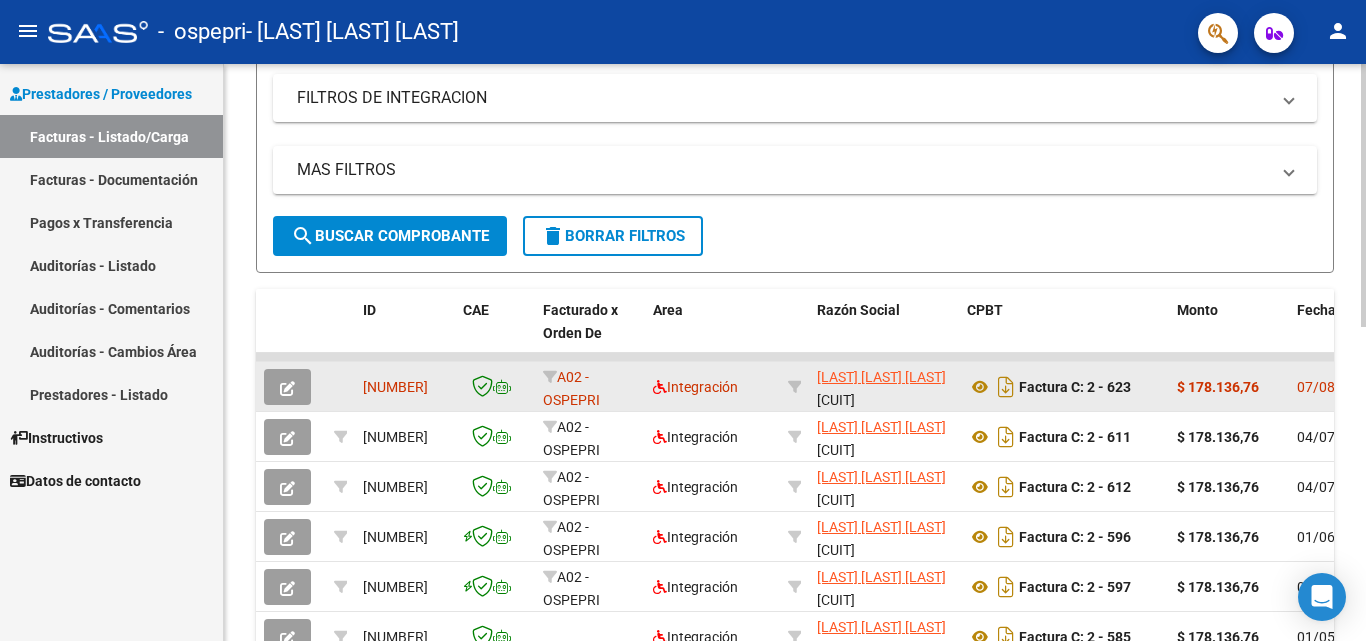 click 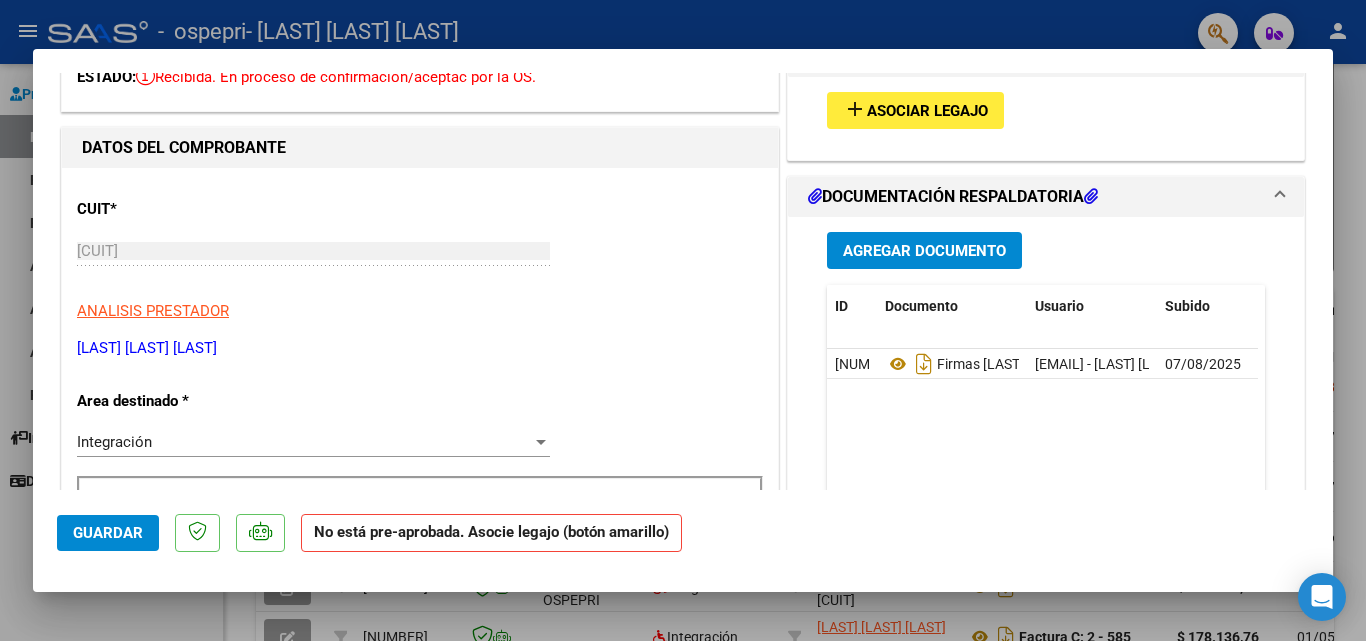 scroll, scrollTop: 160, scrollLeft: 0, axis: vertical 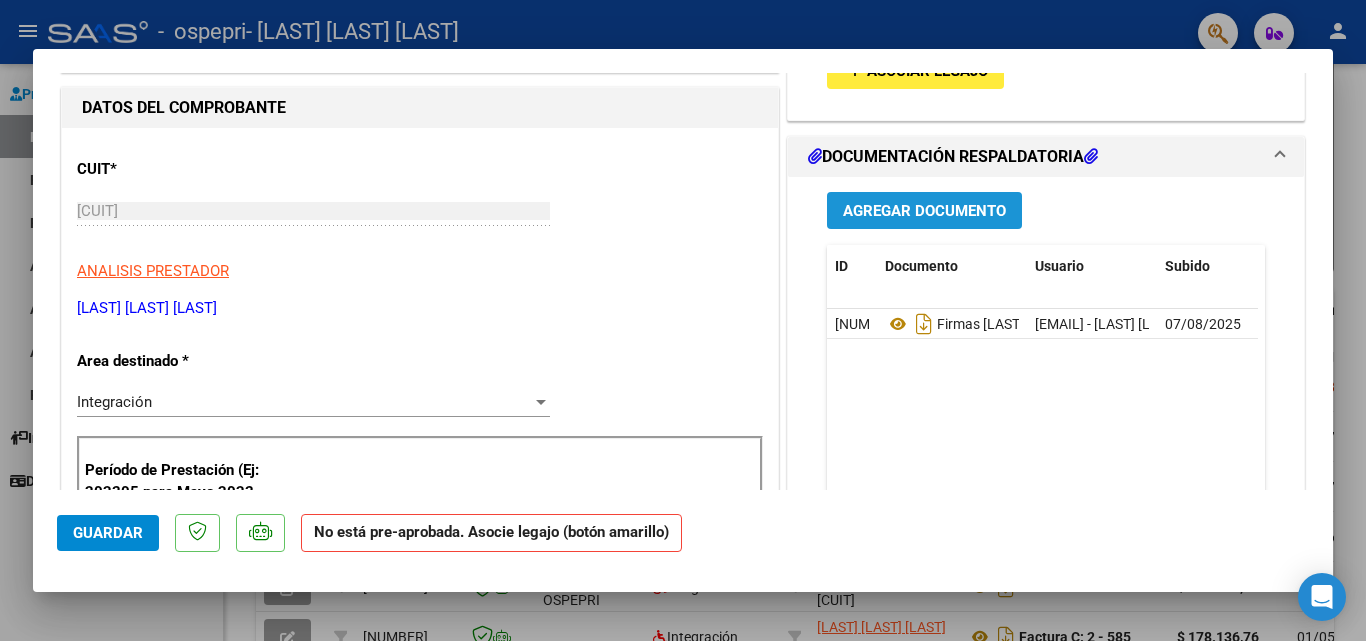 click on "Agregar Documento" at bounding box center (924, 211) 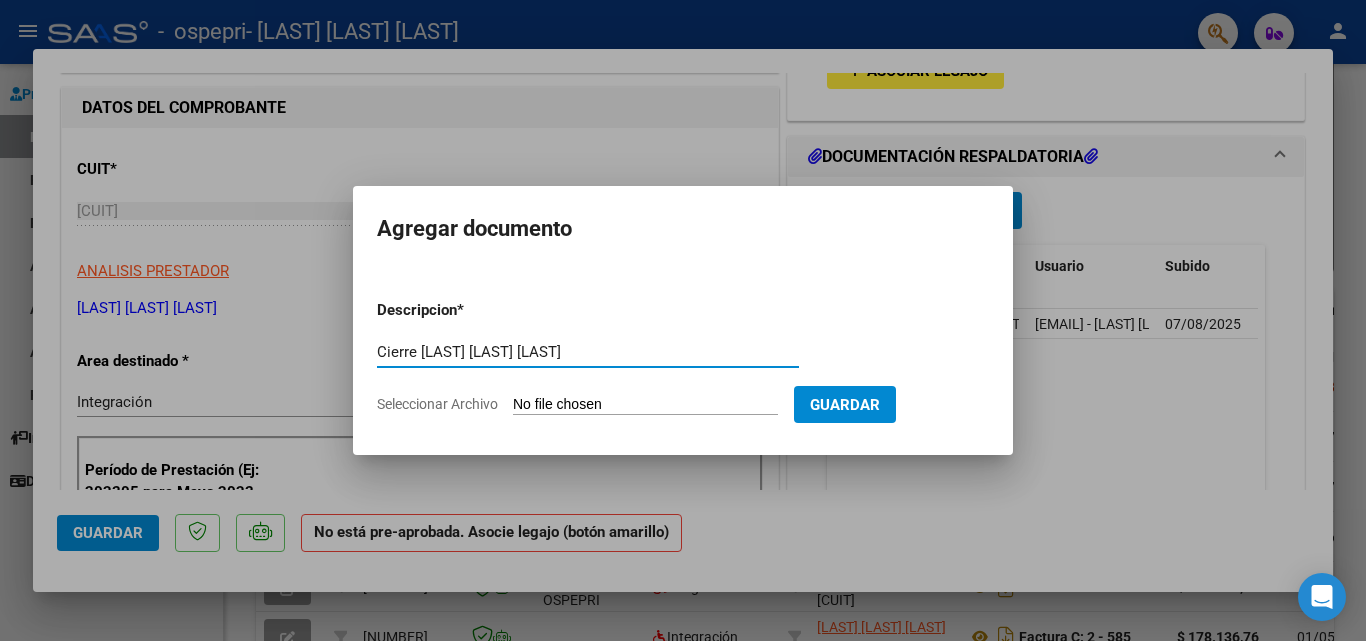 type on "Cierre [LAST] [LAST] [LAST]" 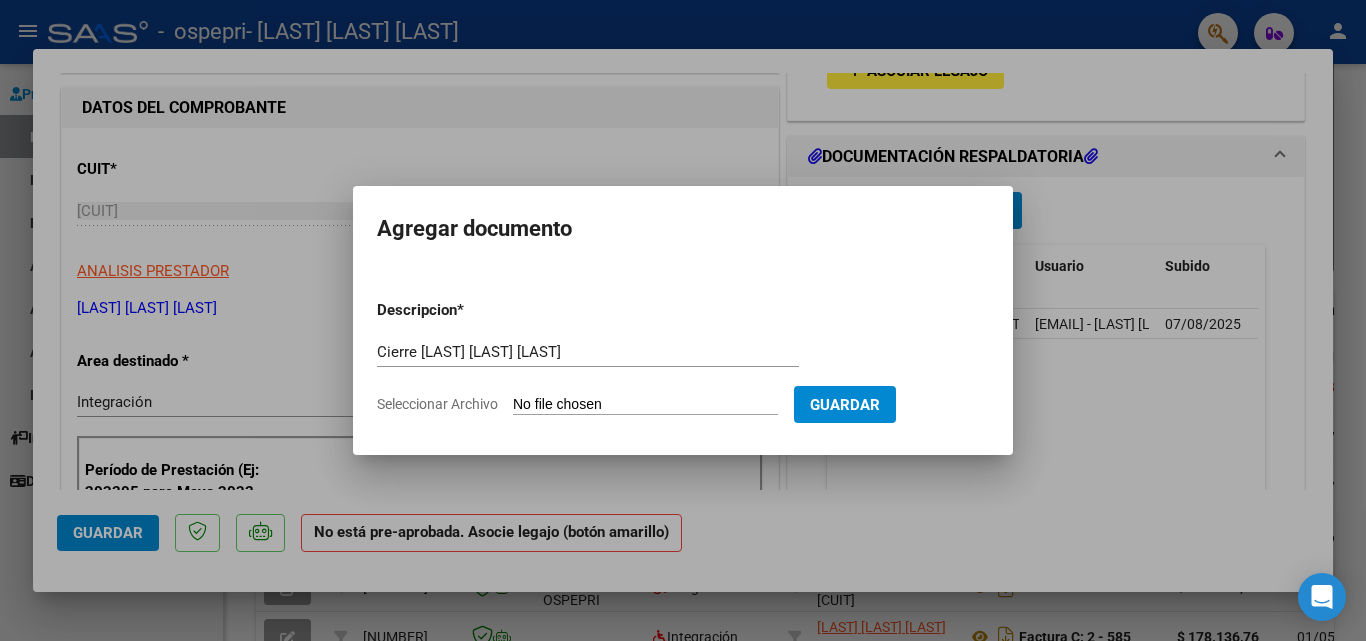 type on "C:\fakepath\[LAST] [LAST] [LAST].pdf" 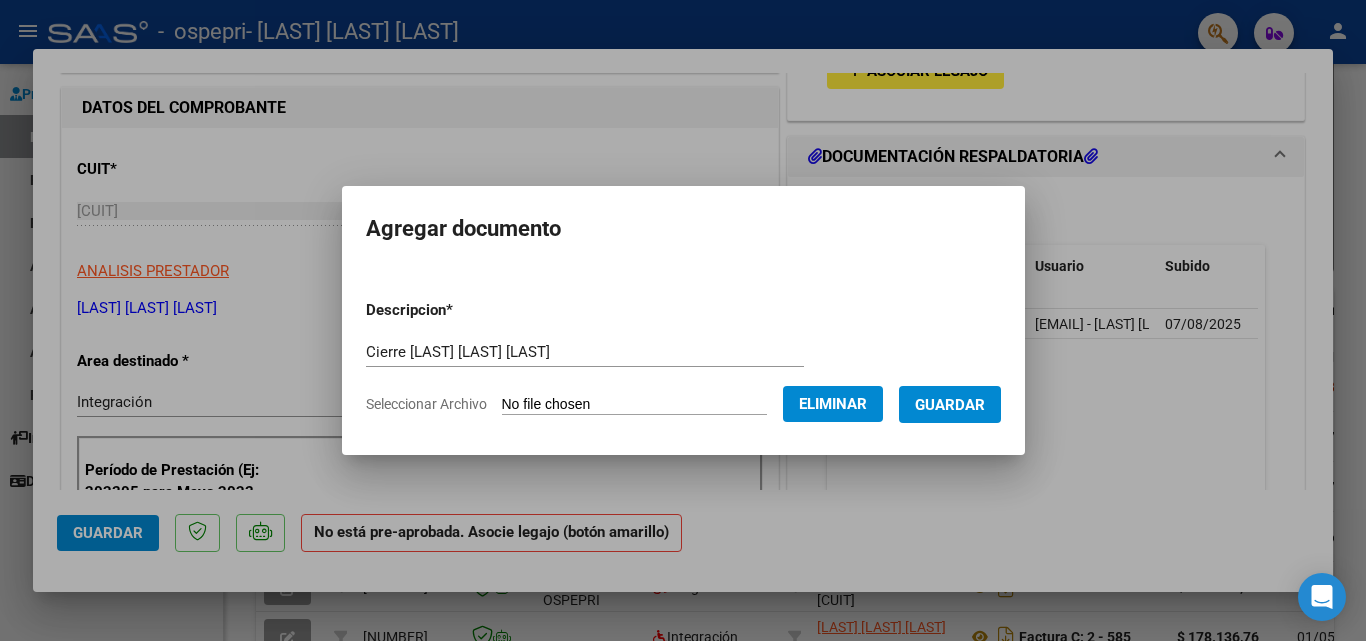 click on "Guardar" at bounding box center [950, 405] 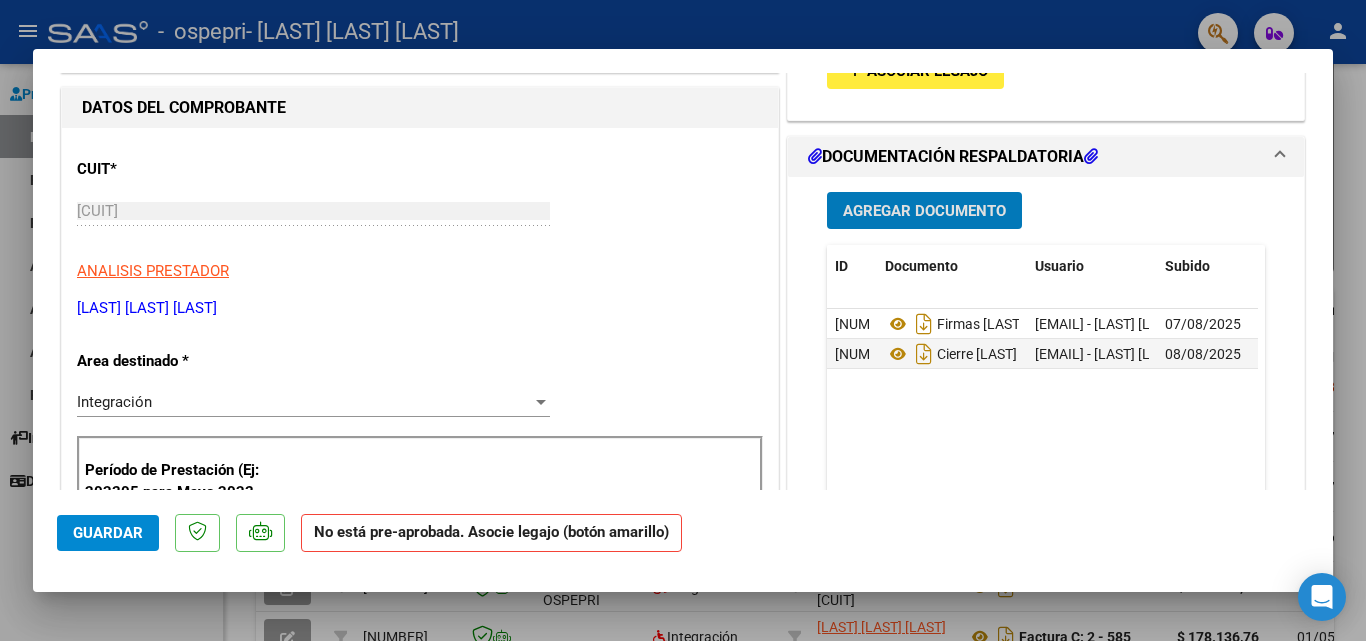click on "Guardar" 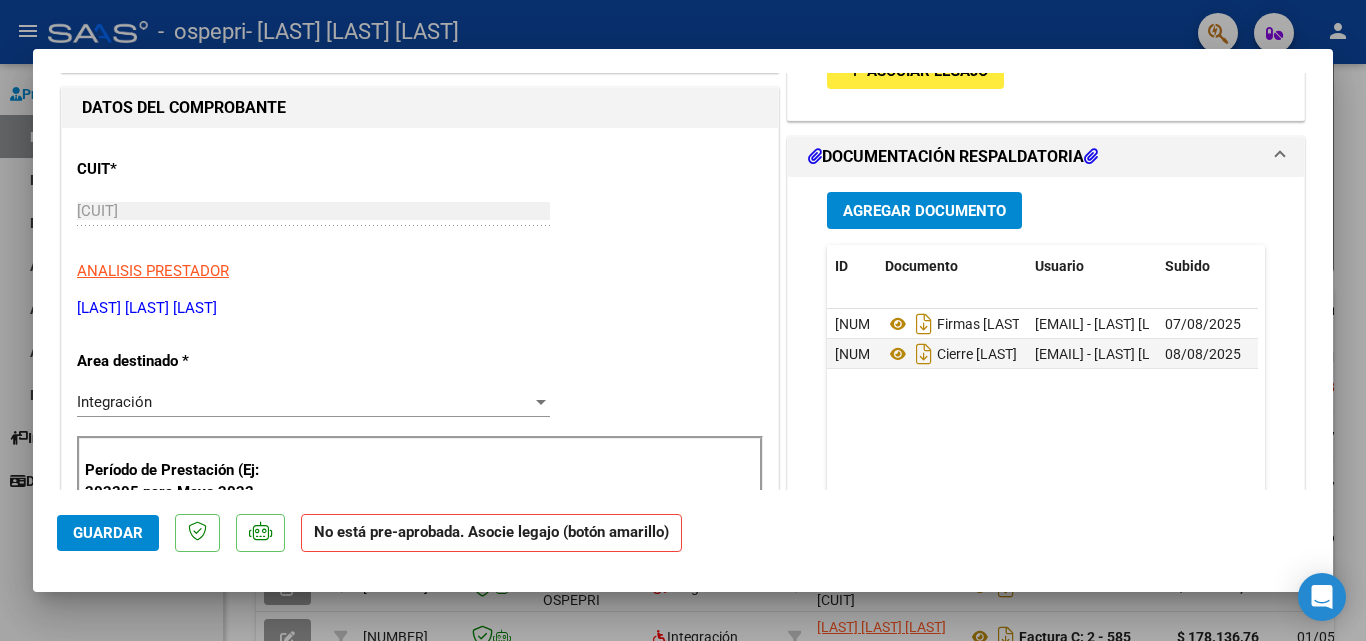 scroll, scrollTop: 82, scrollLeft: 0, axis: vertical 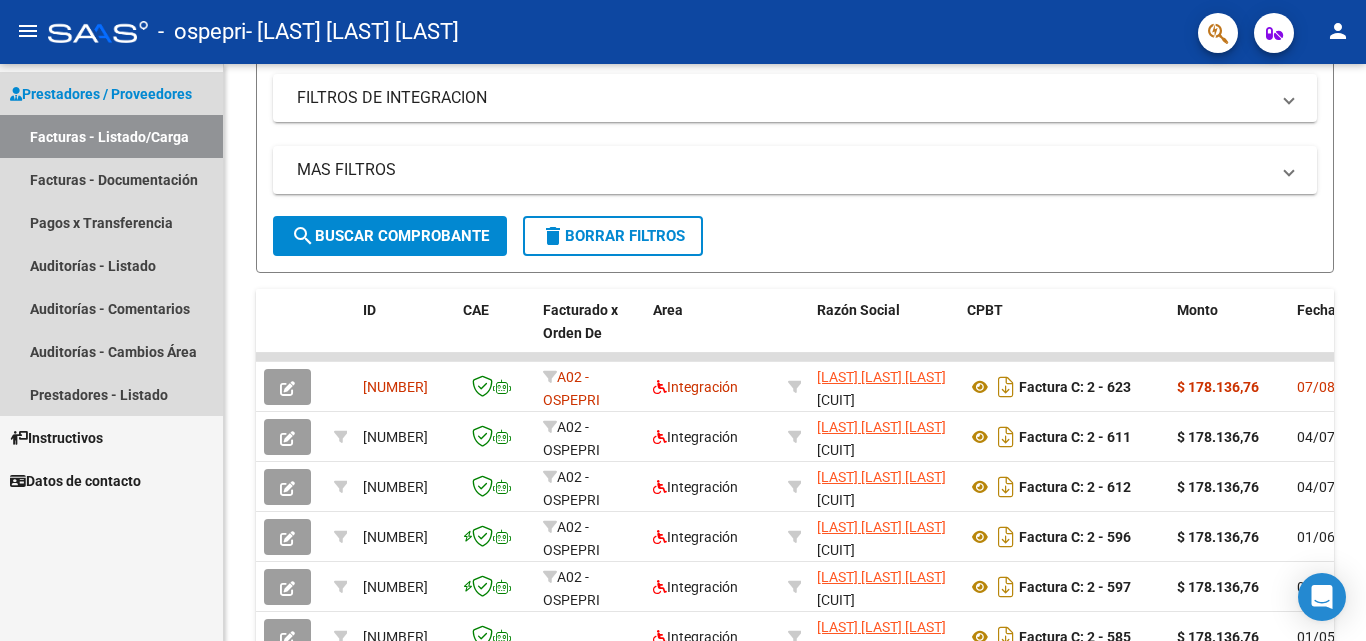 click on "Facturas - Listado/Carga" at bounding box center (111, 136) 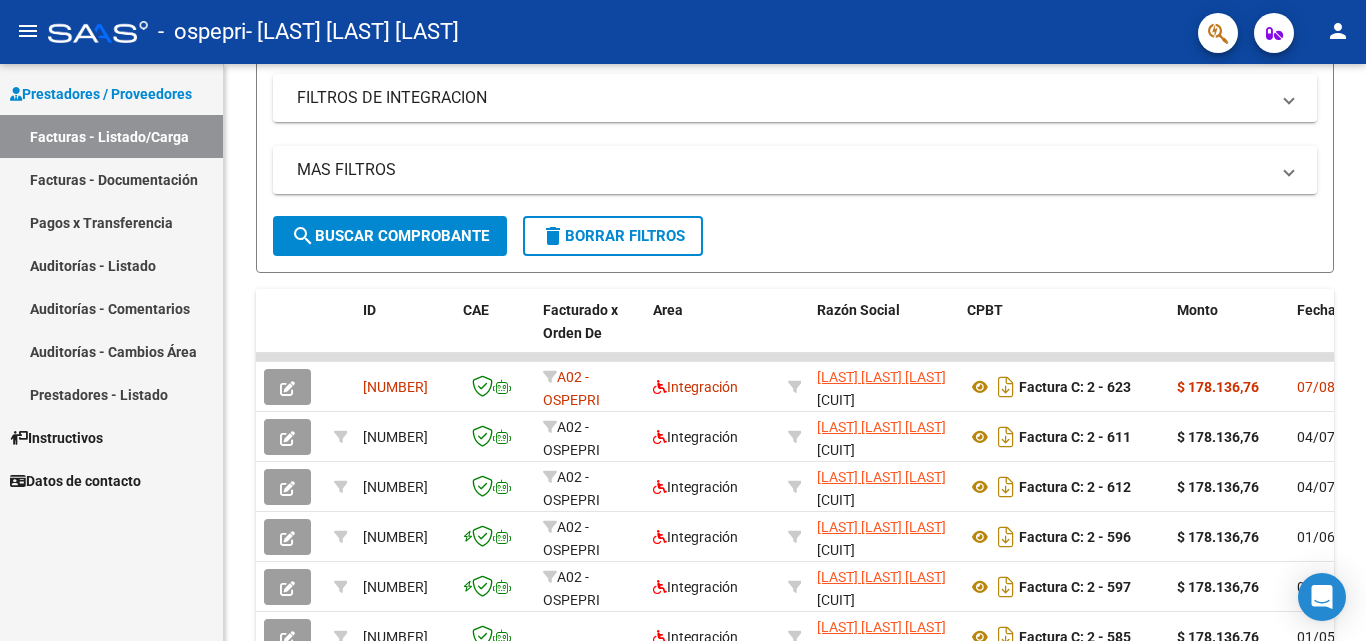 click on "Facturas - Listado/Carga" at bounding box center (111, 136) 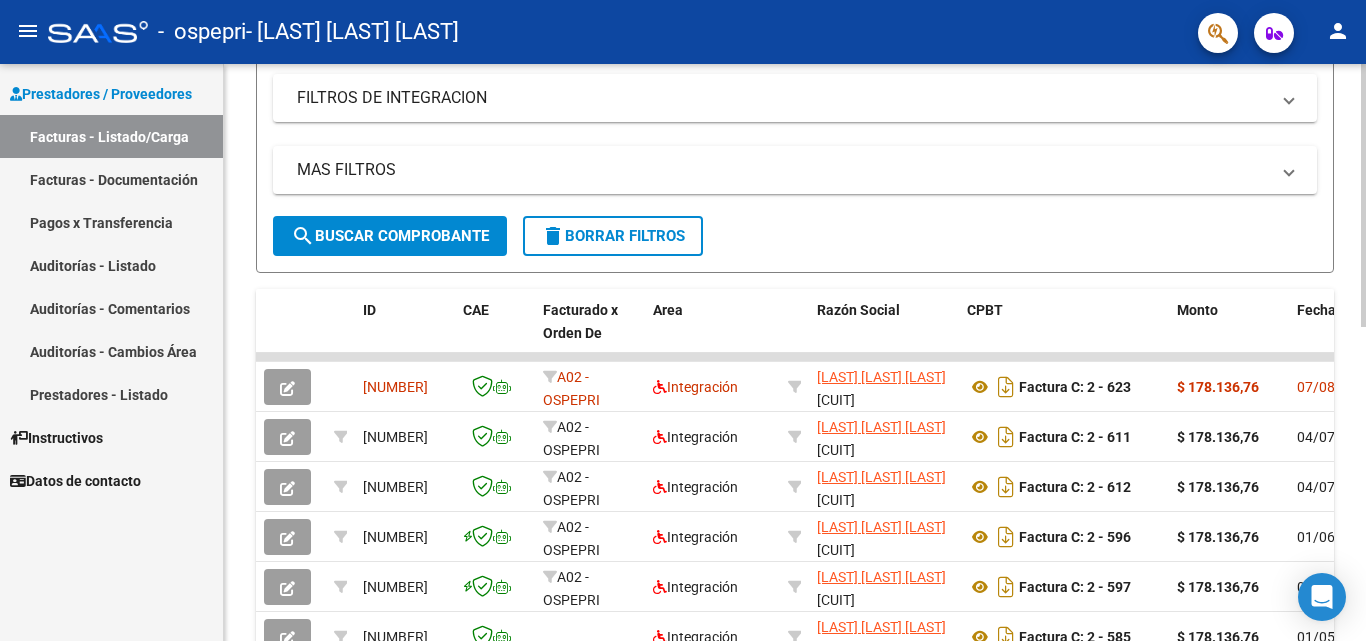 scroll, scrollTop: 0, scrollLeft: 0, axis: both 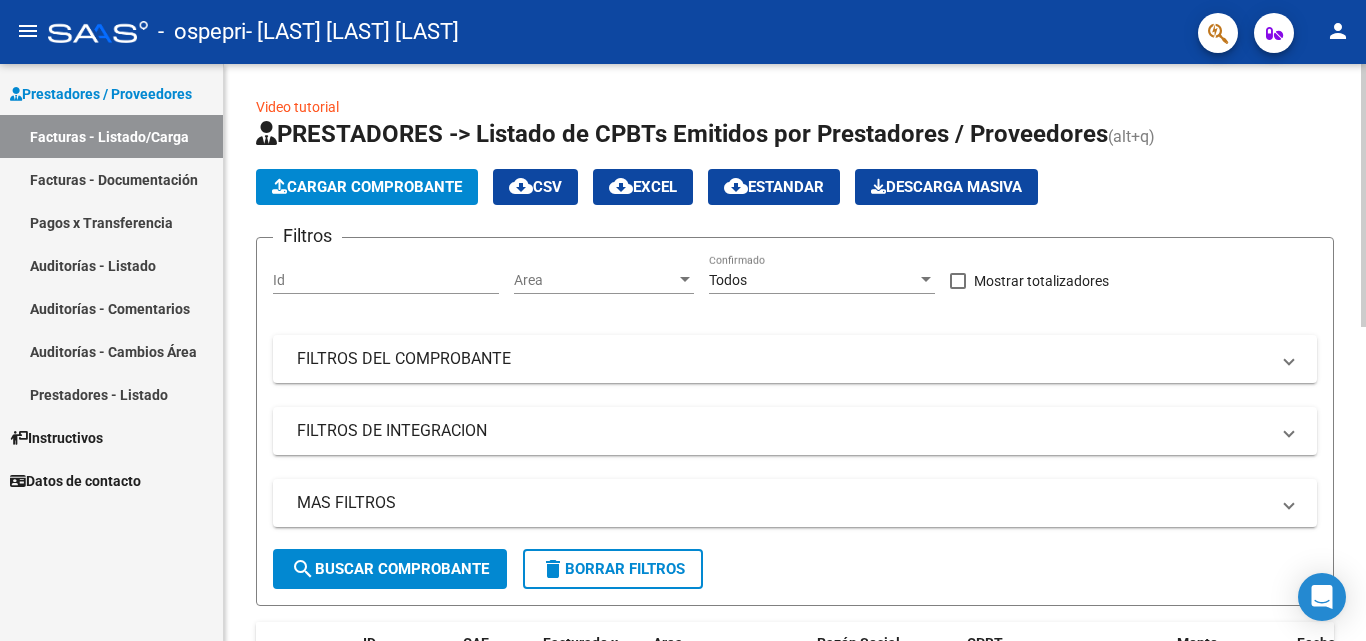 click 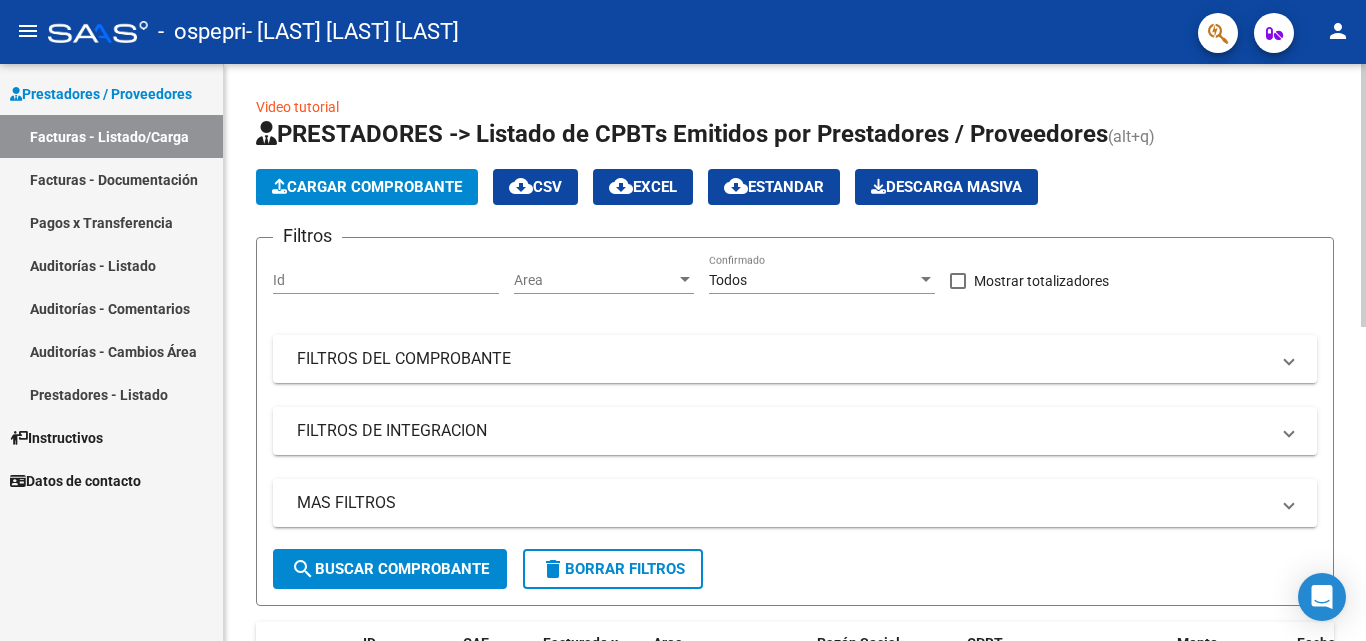 click on "Cargar Comprobante" 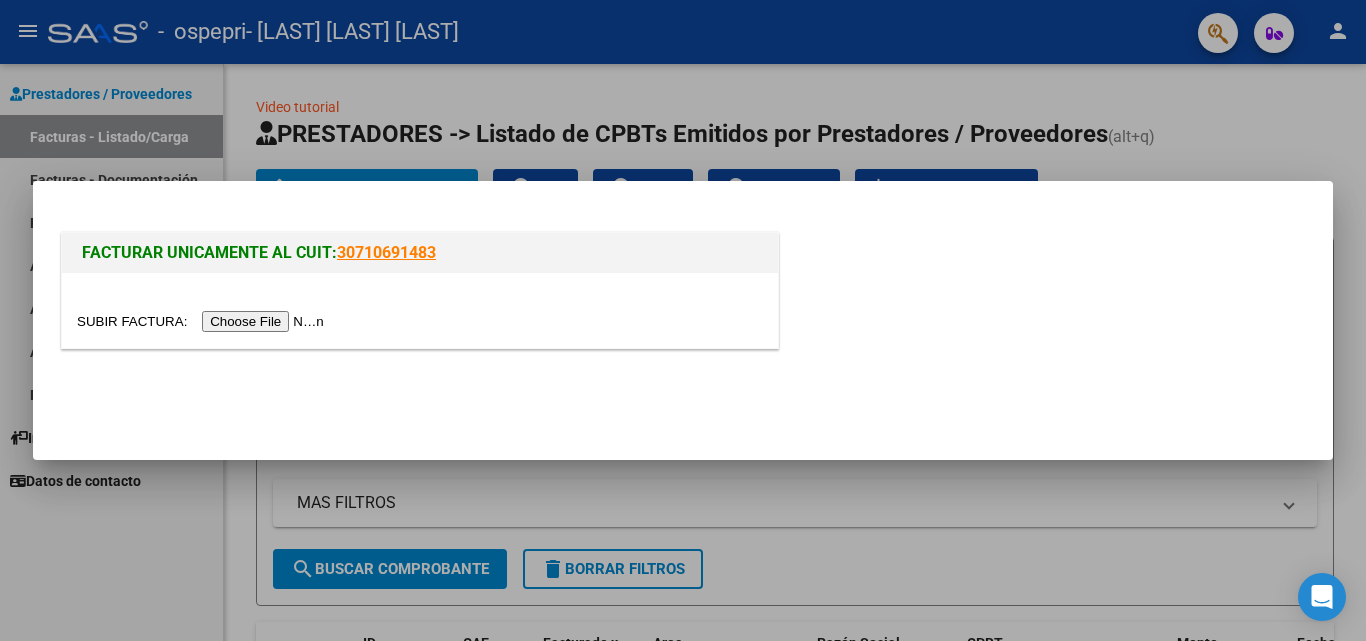 click at bounding box center (203, 321) 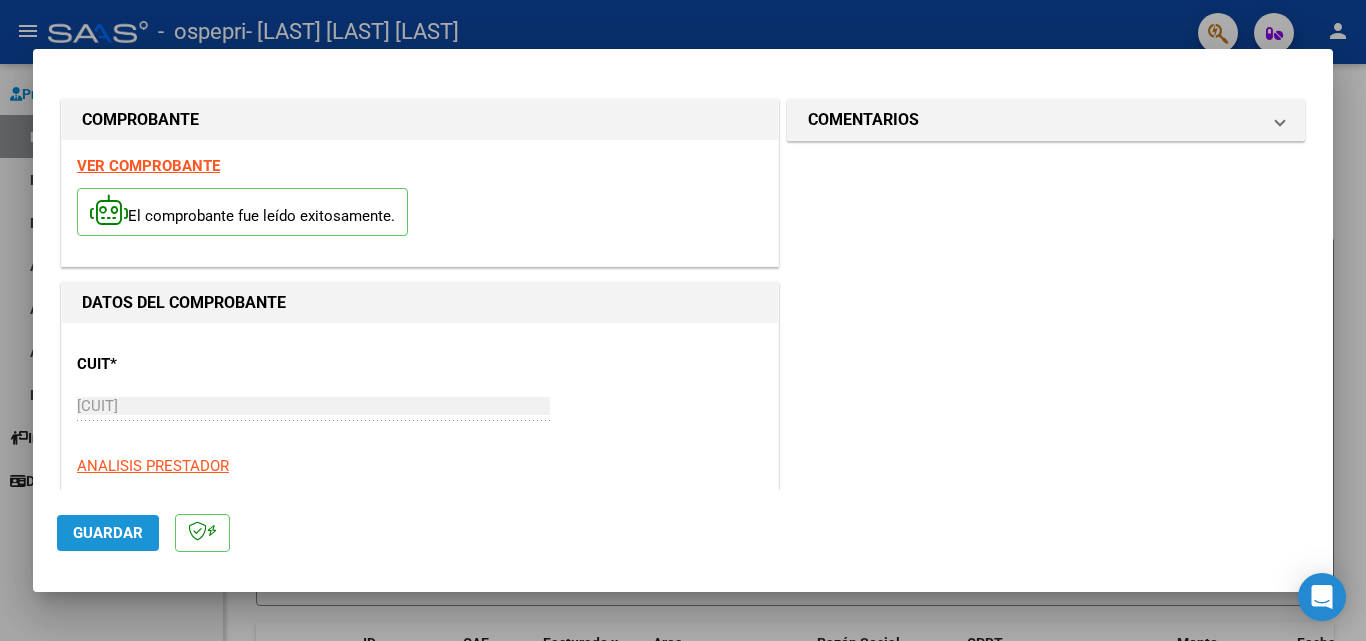 click on "Guardar" 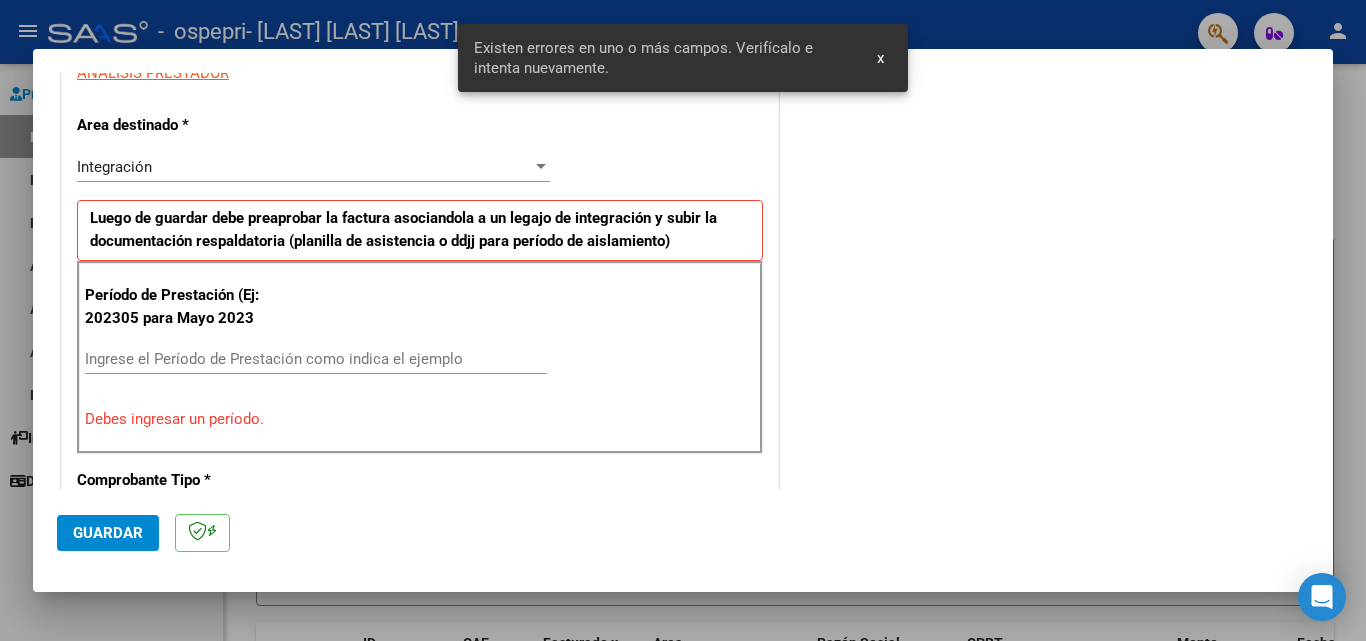 scroll, scrollTop: 451, scrollLeft: 0, axis: vertical 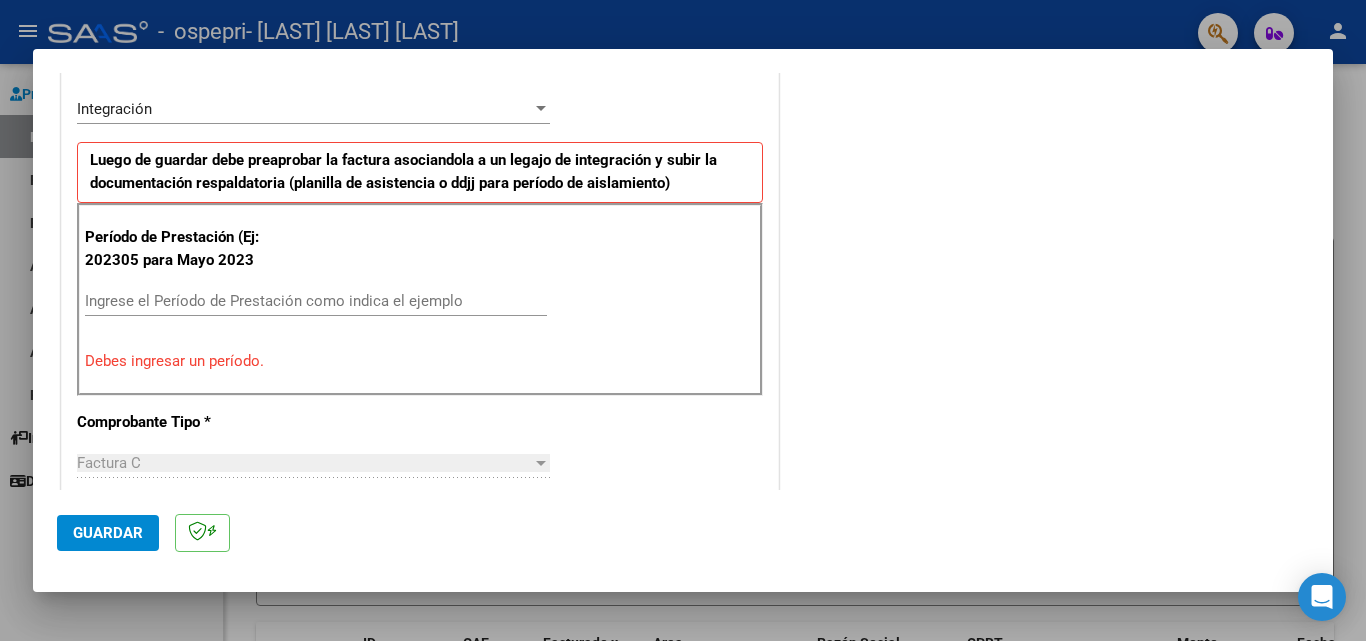 click on "Ingrese el Período de Prestación como indica el ejemplo" at bounding box center [316, 301] 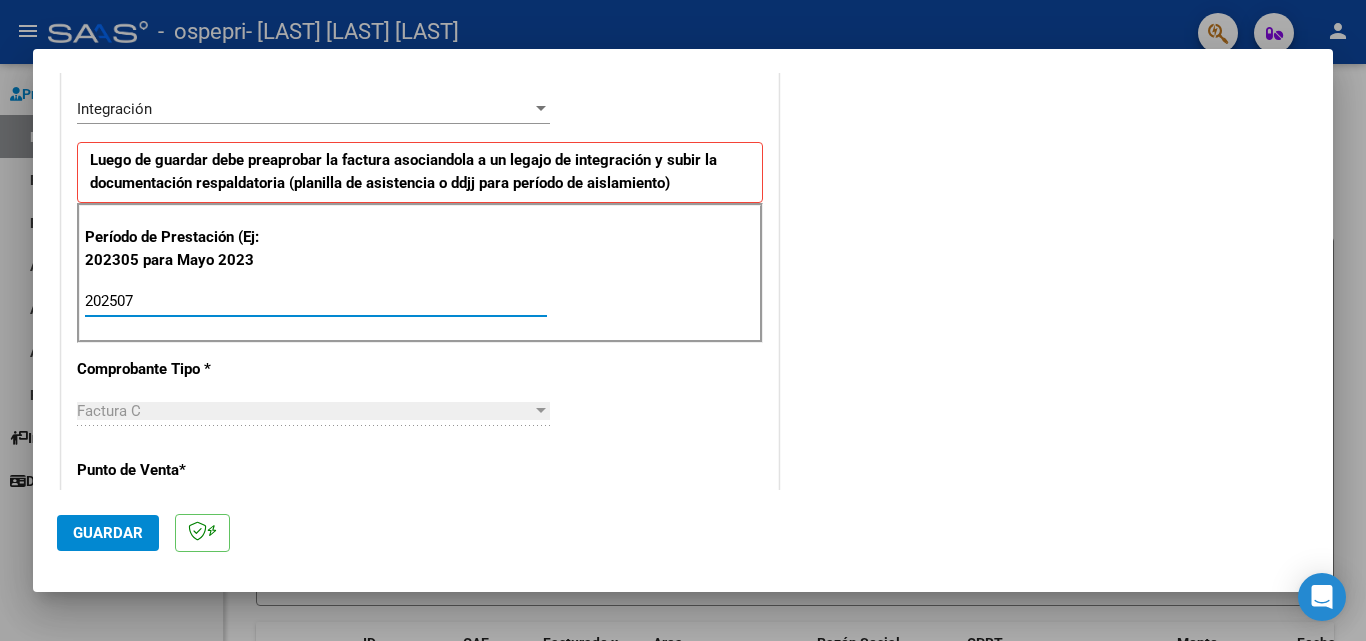 type on "202507" 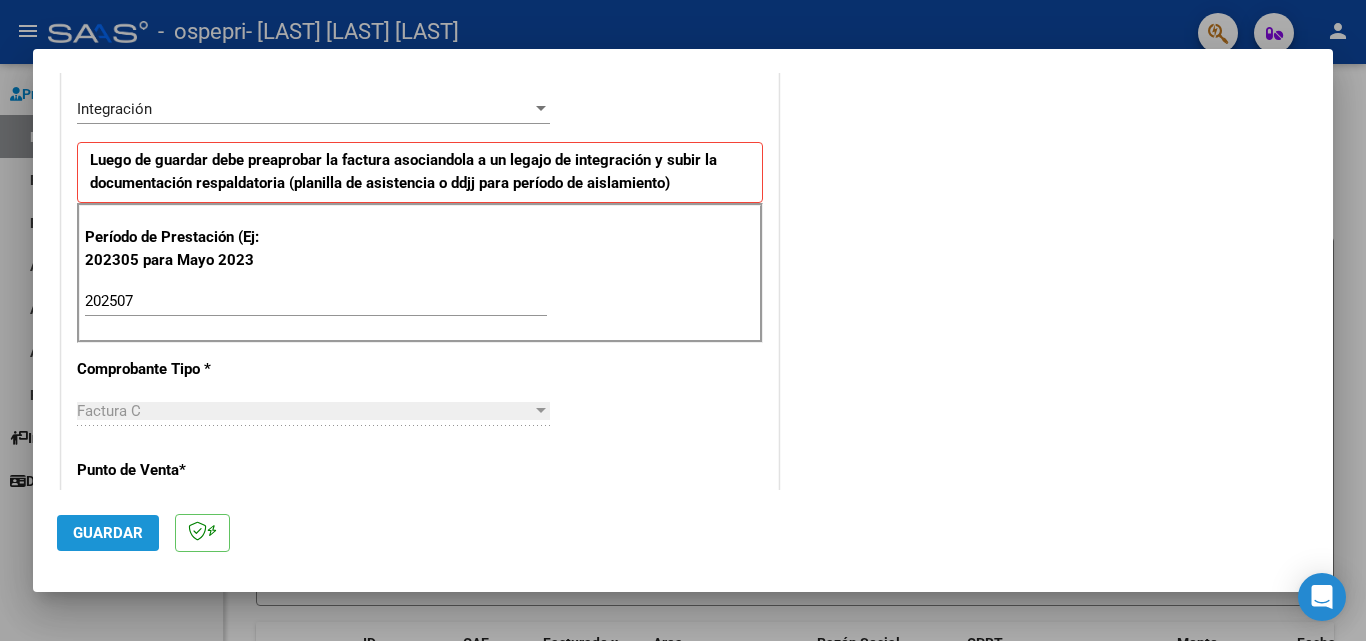 click on "Guardar" 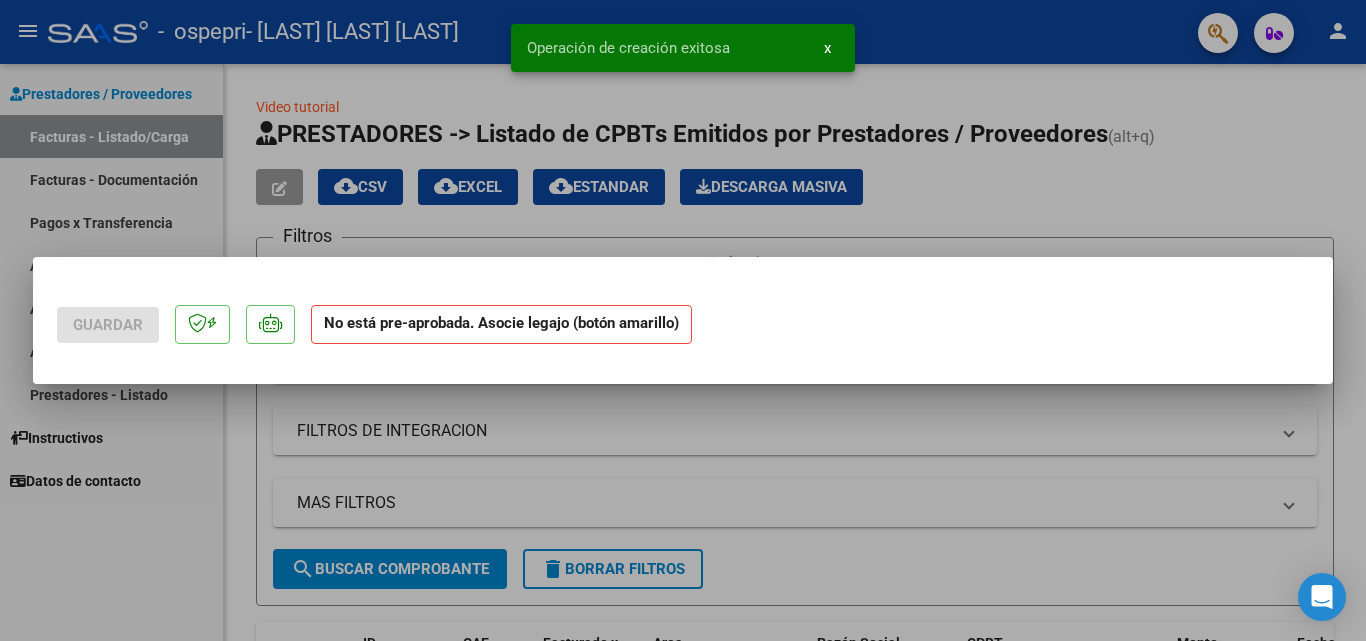 scroll, scrollTop: 0, scrollLeft: 0, axis: both 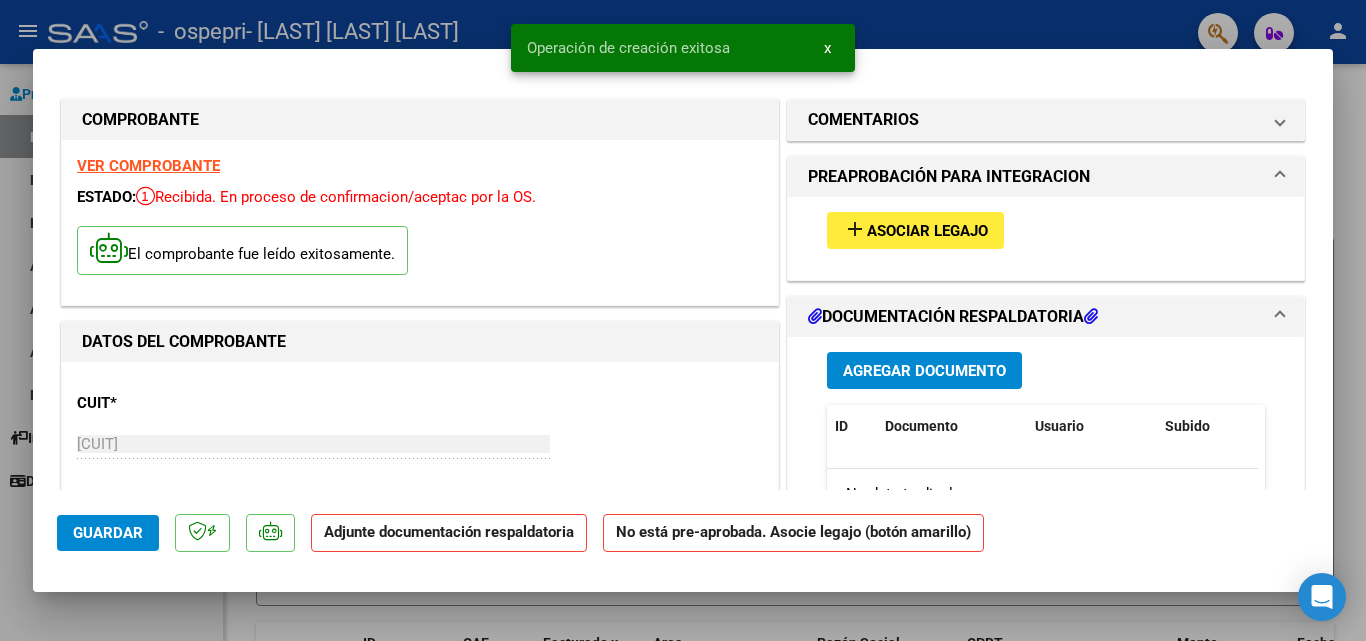 click on "Guardar" 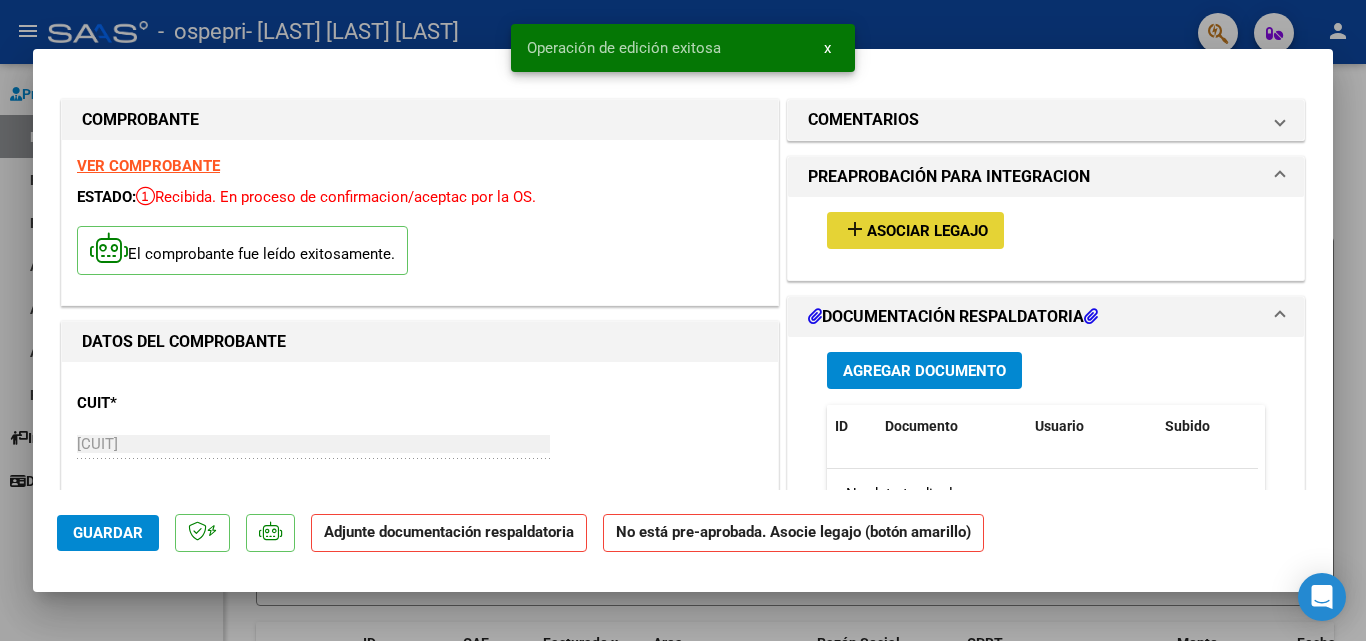 click on "add Asociar Legajo" at bounding box center [915, 230] 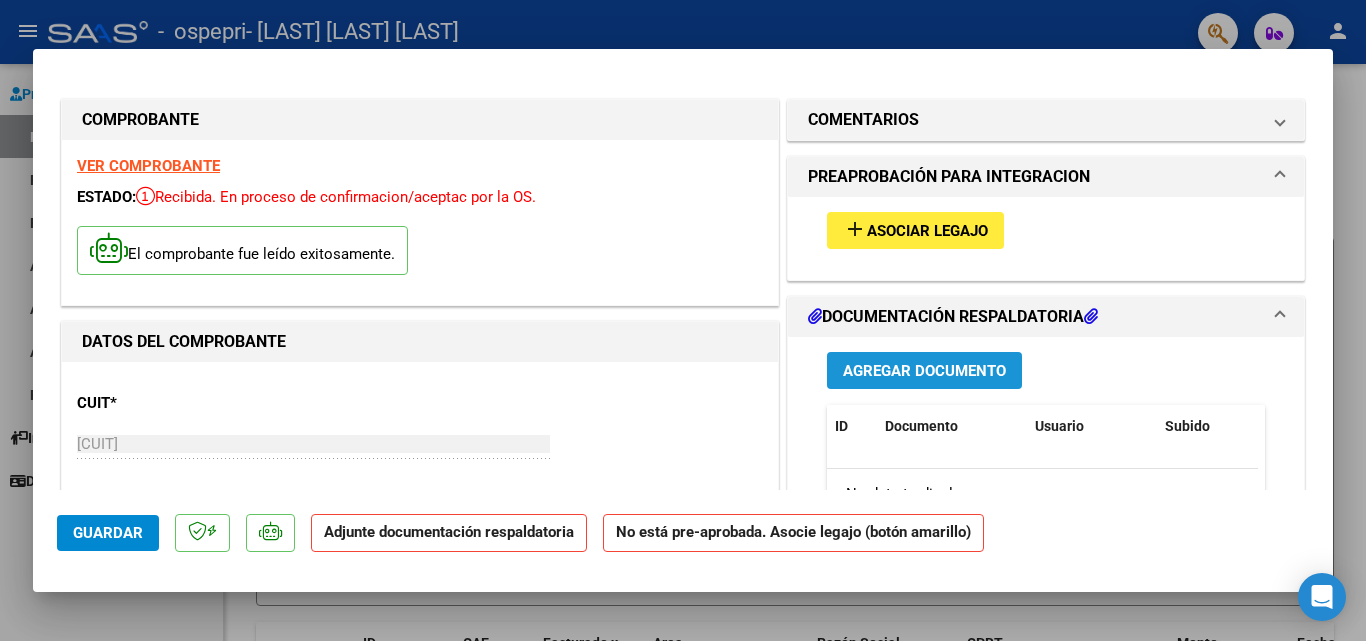 click on "Agregar Documento" at bounding box center (924, 371) 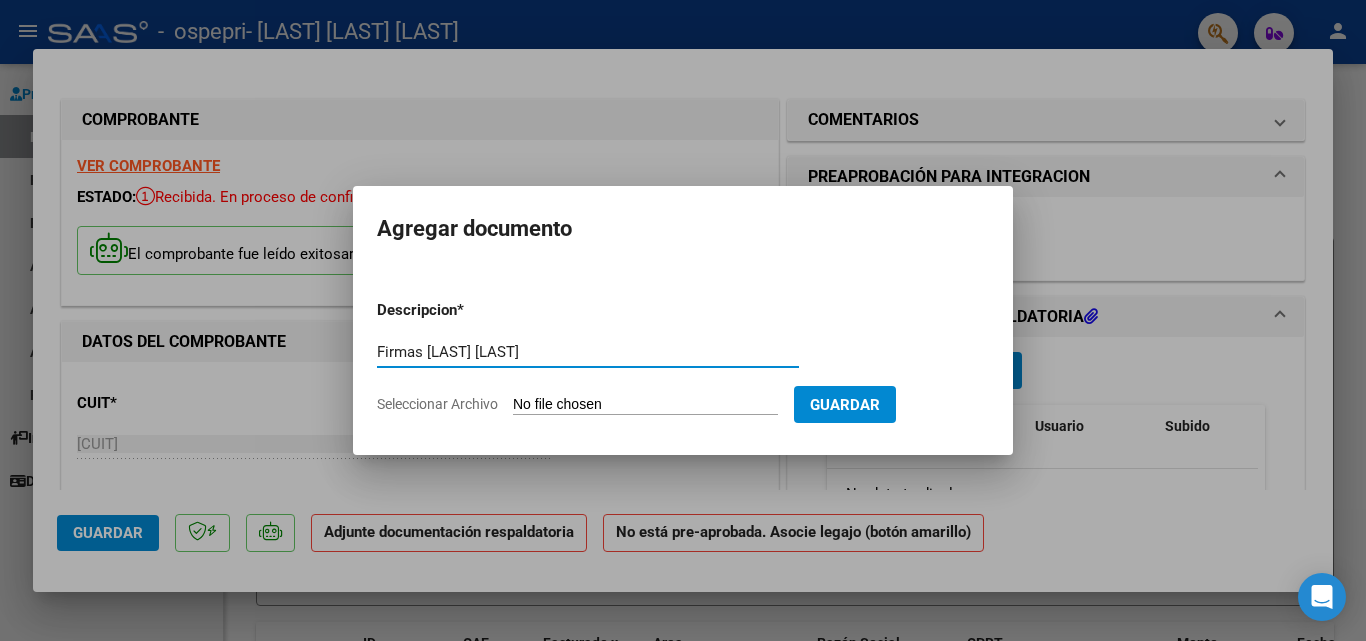 type on "Firmas [LAST] [LAST]" 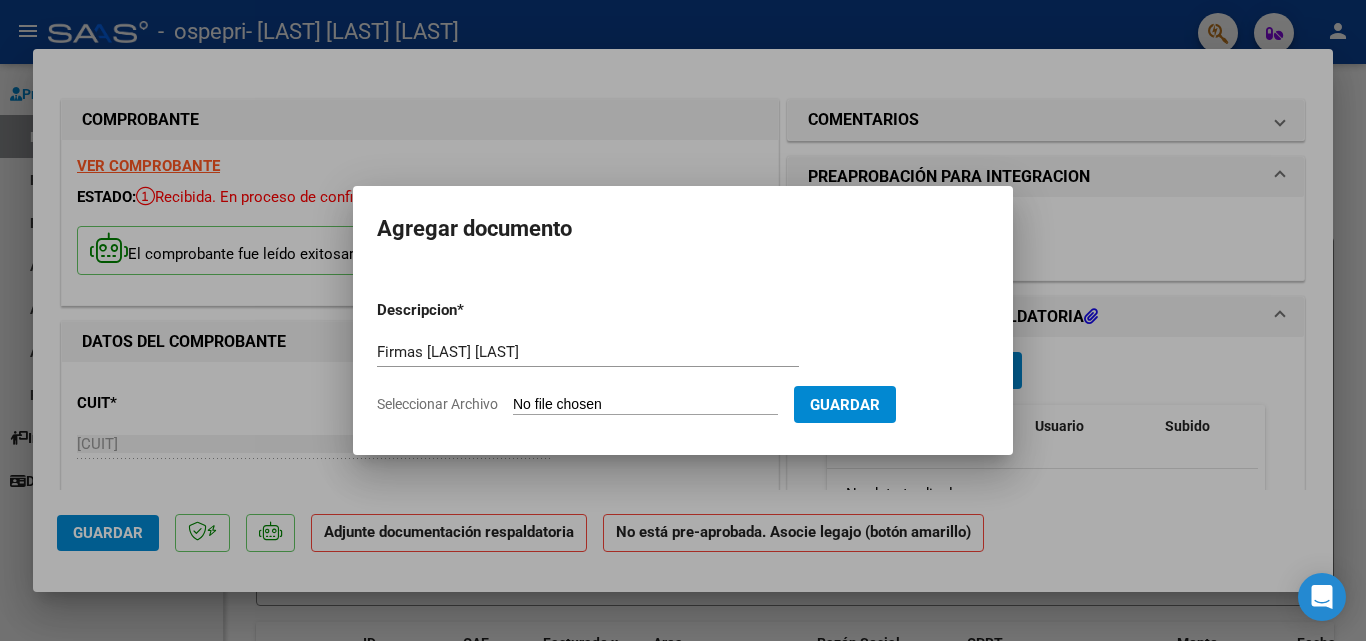 type on "C:\fakepath\[LAST] [LAST] [LAST].pdf" 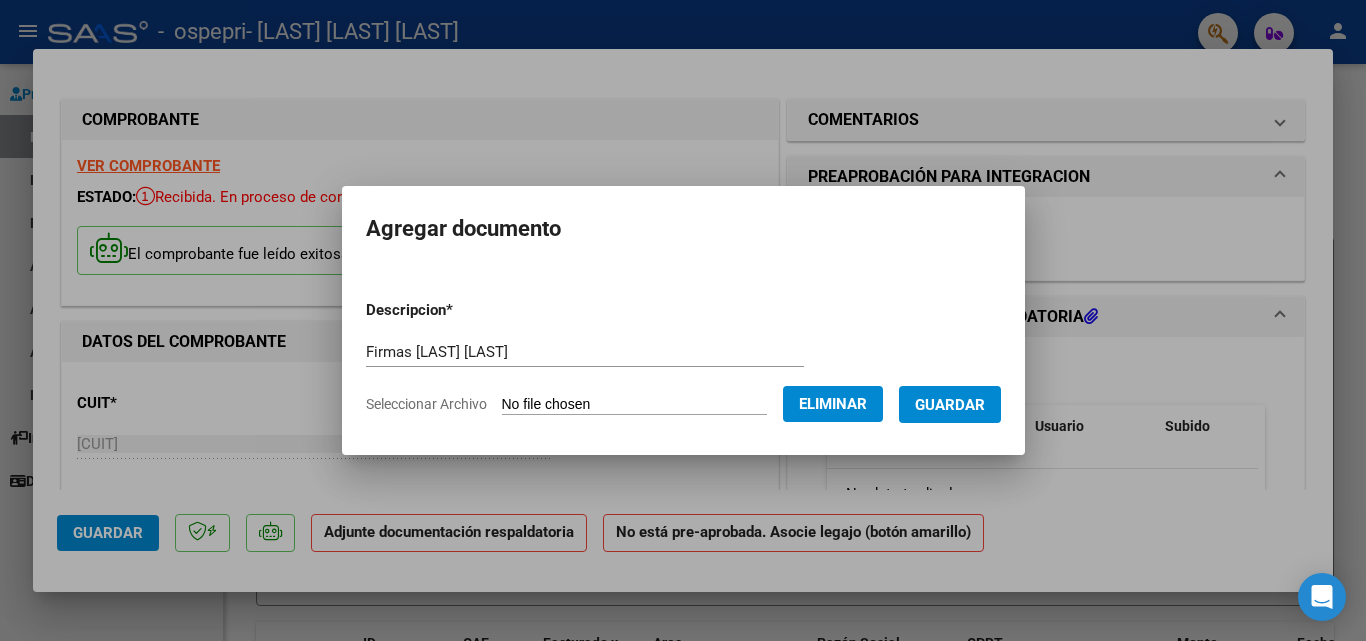click on "Guardar" at bounding box center [950, 405] 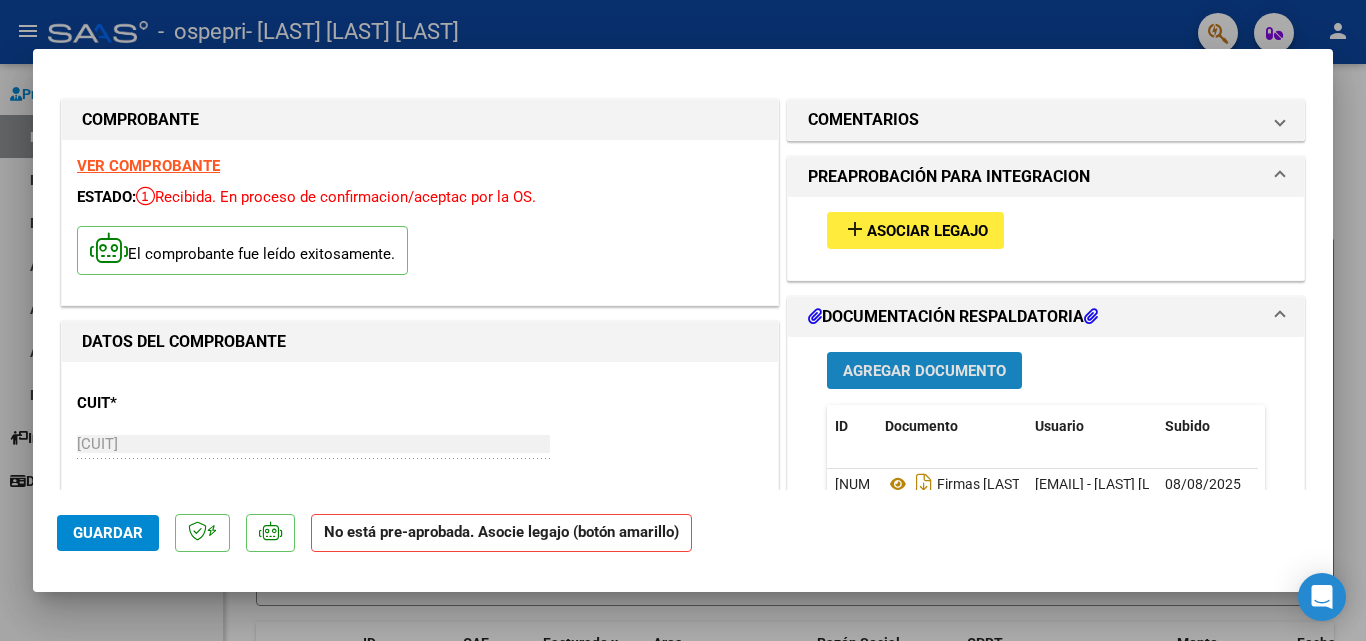 click on "Agregar Documento" at bounding box center (924, 371) 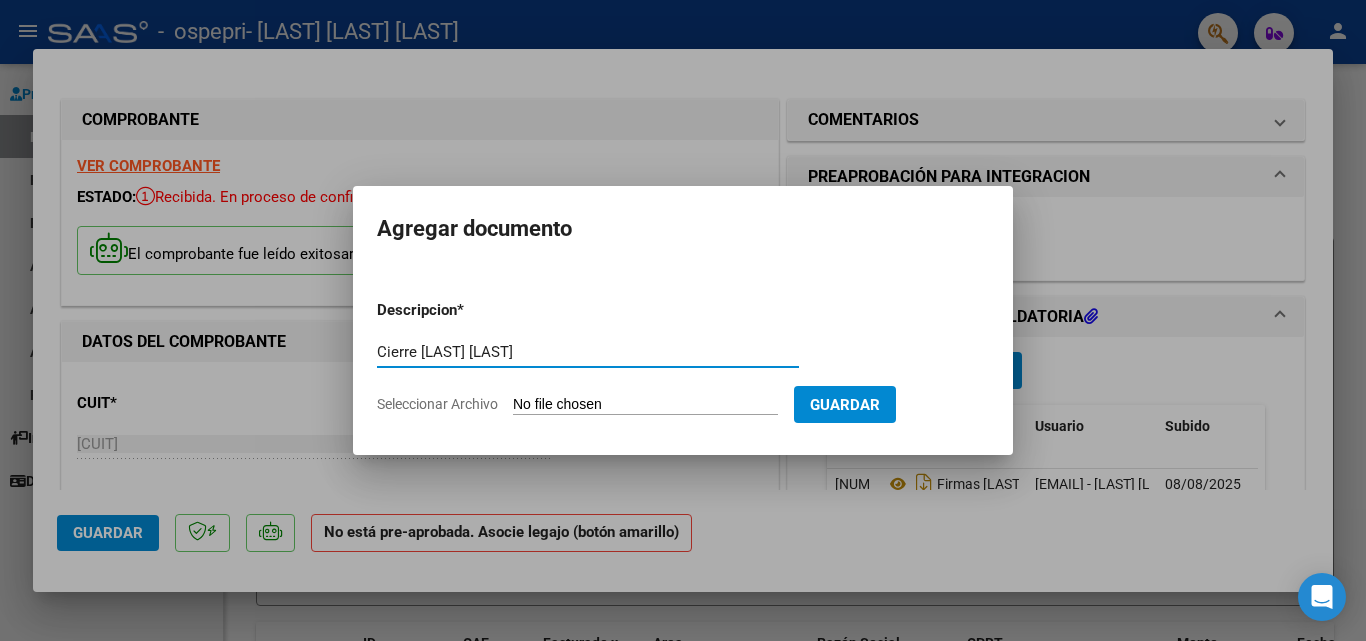 type on "Cierre [LAST] [LAST]" 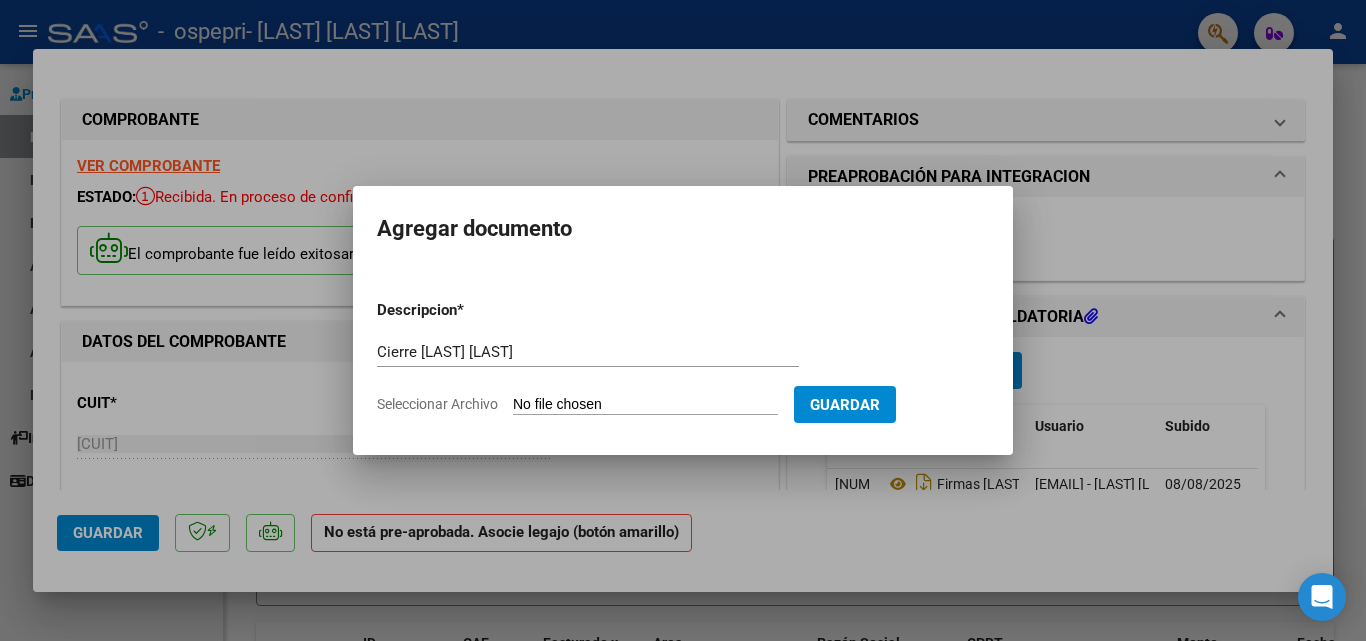 type on "C:\fakepath\[LAST] [LAST] [LAST].pdf" 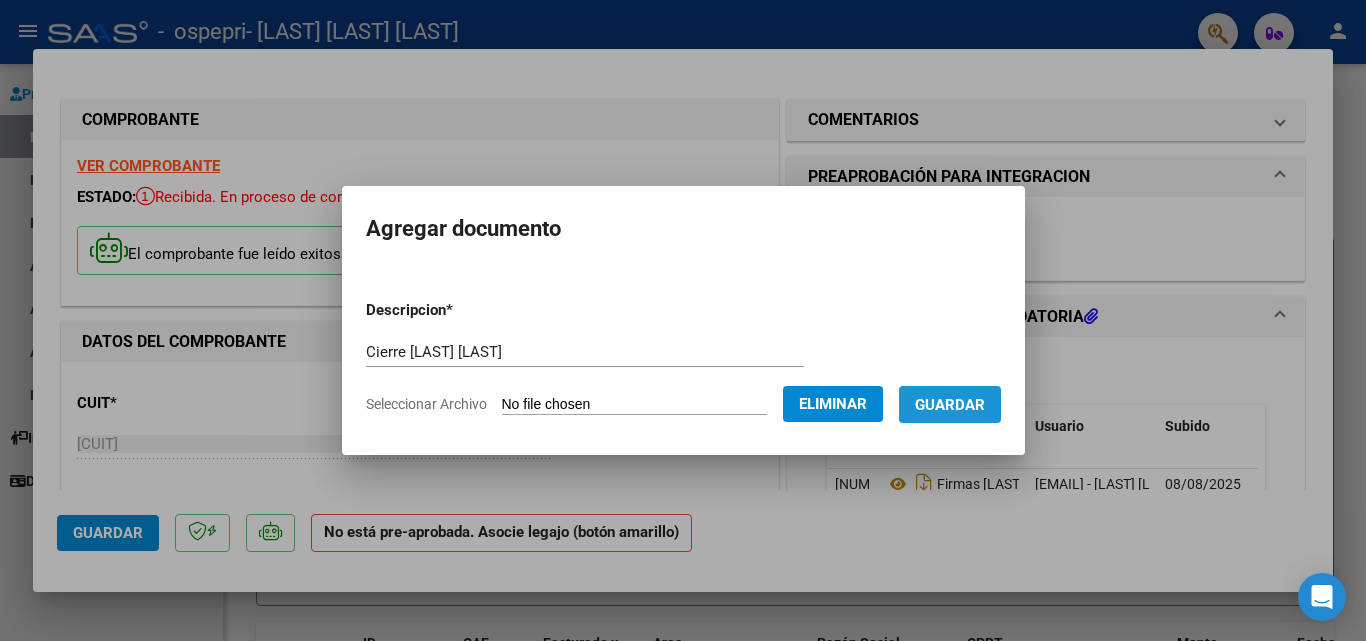click on "Guardar" at bounding box center [950, 404] 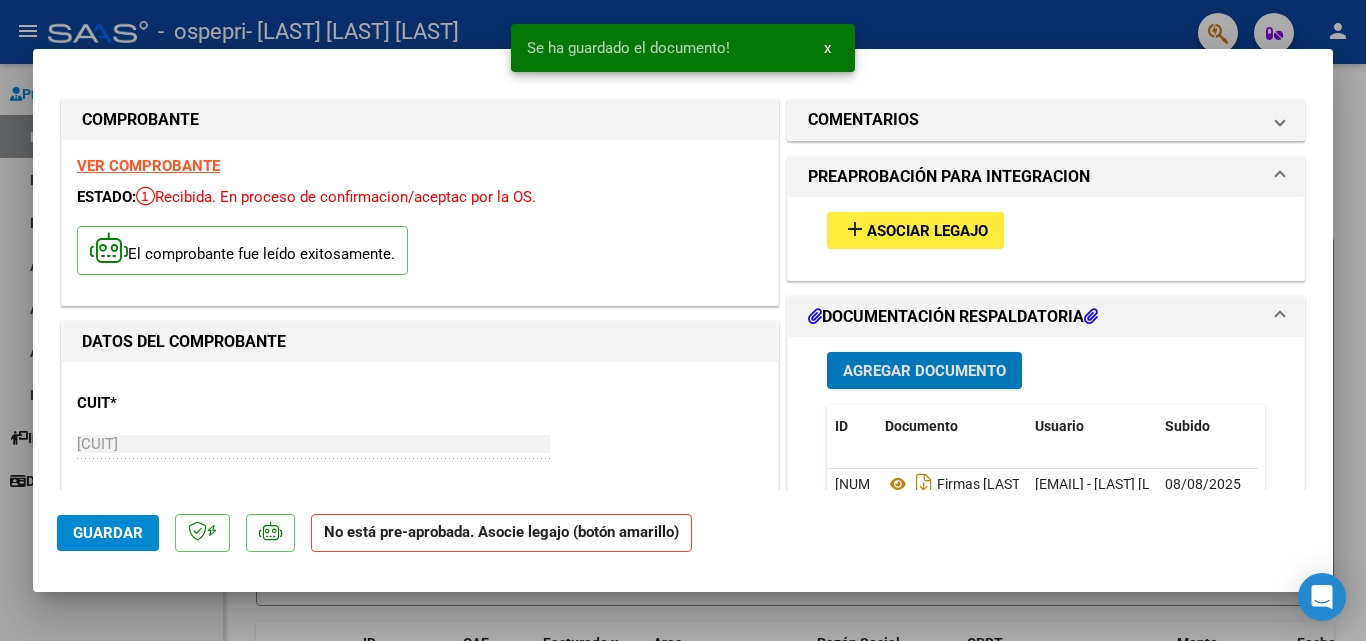 type 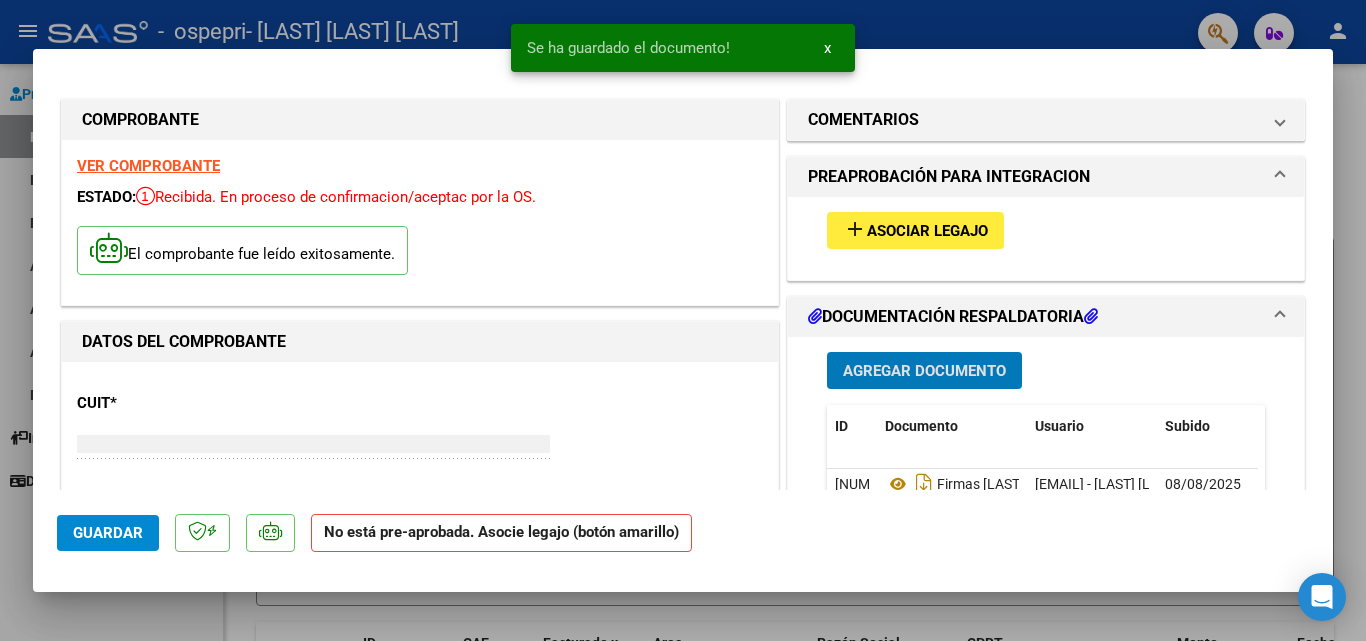 type 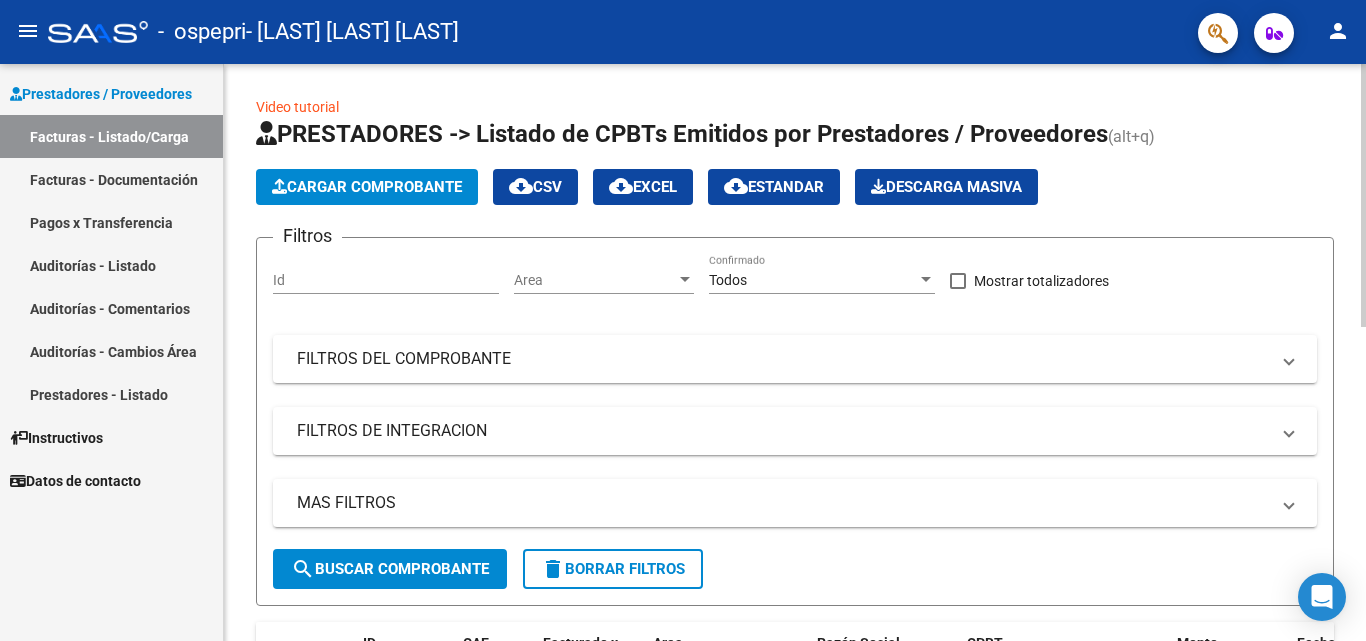 click 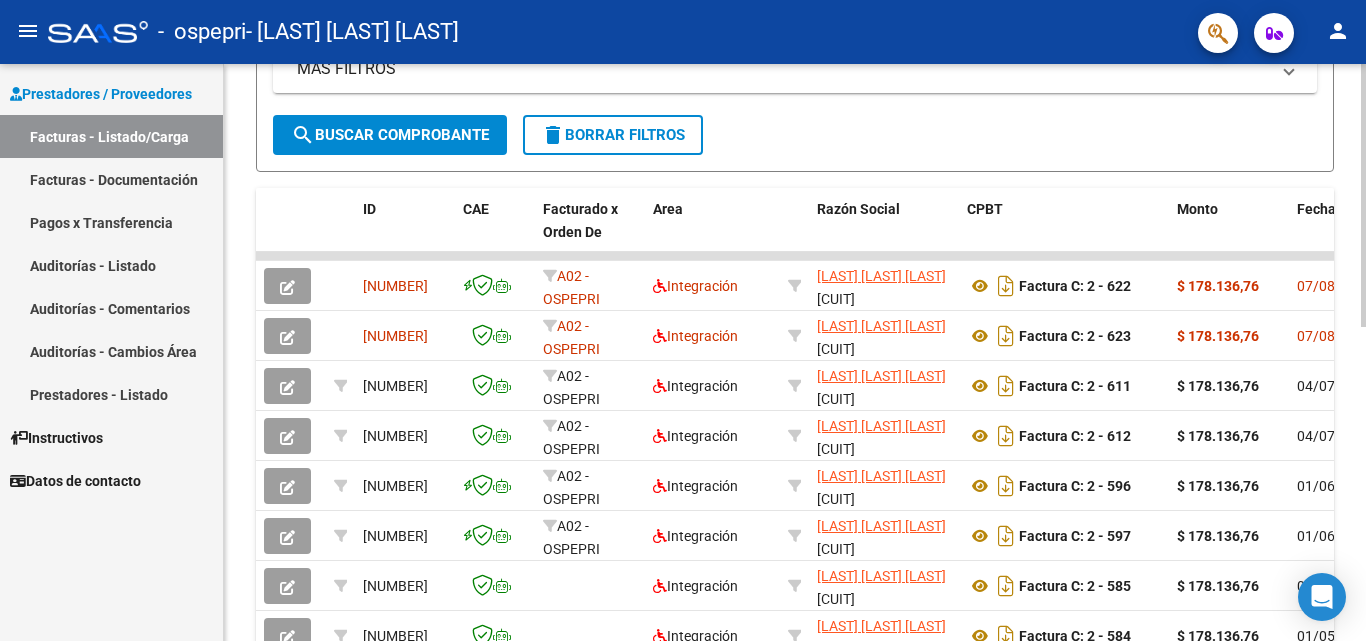 scroll, scrollTop: 417, scrollLeft: 0, axis: vertical 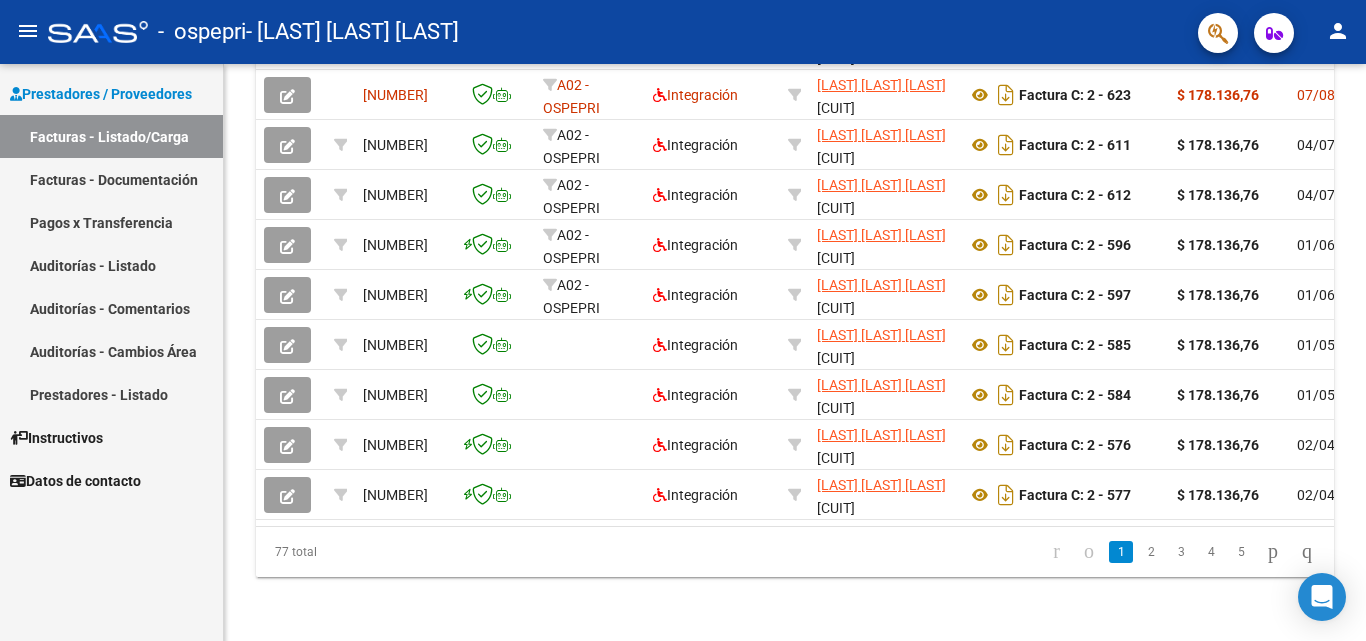 drag, startPoint x: 1359, startPoint y: 599, endPoint x: 1363, endPoint y: 679, distance: 80.09994 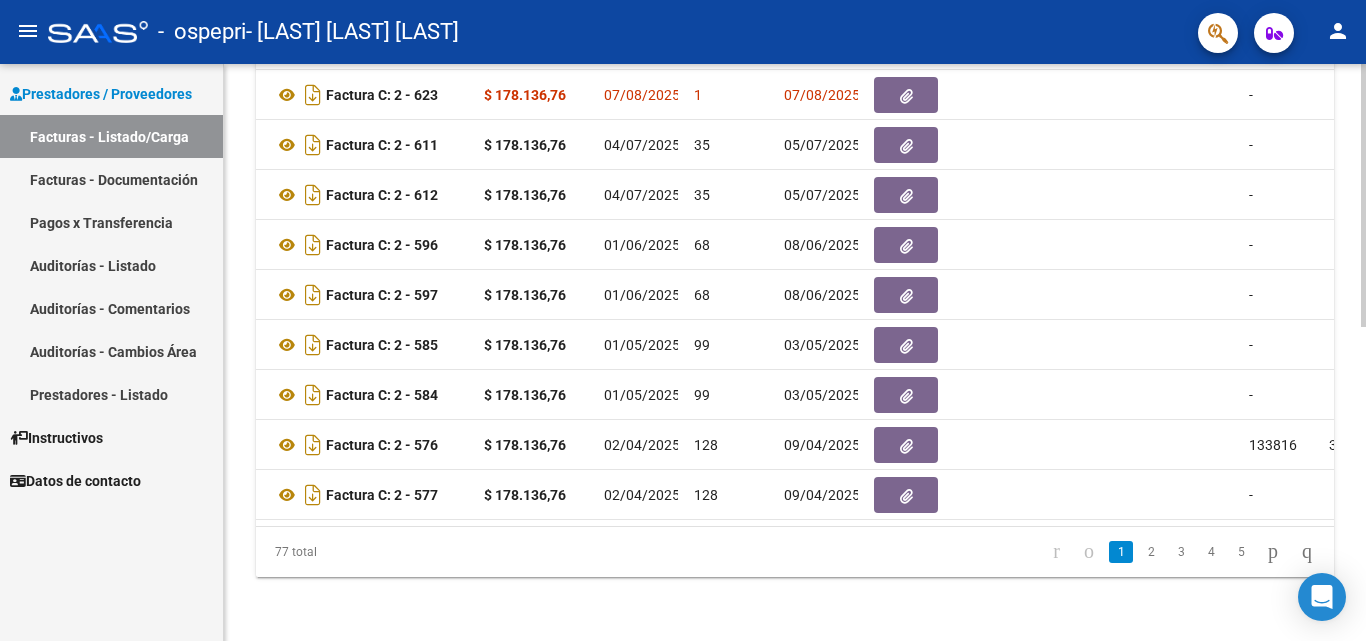 scroll, scrollTop: 0, scrollLeft: 786, axis: horizontal 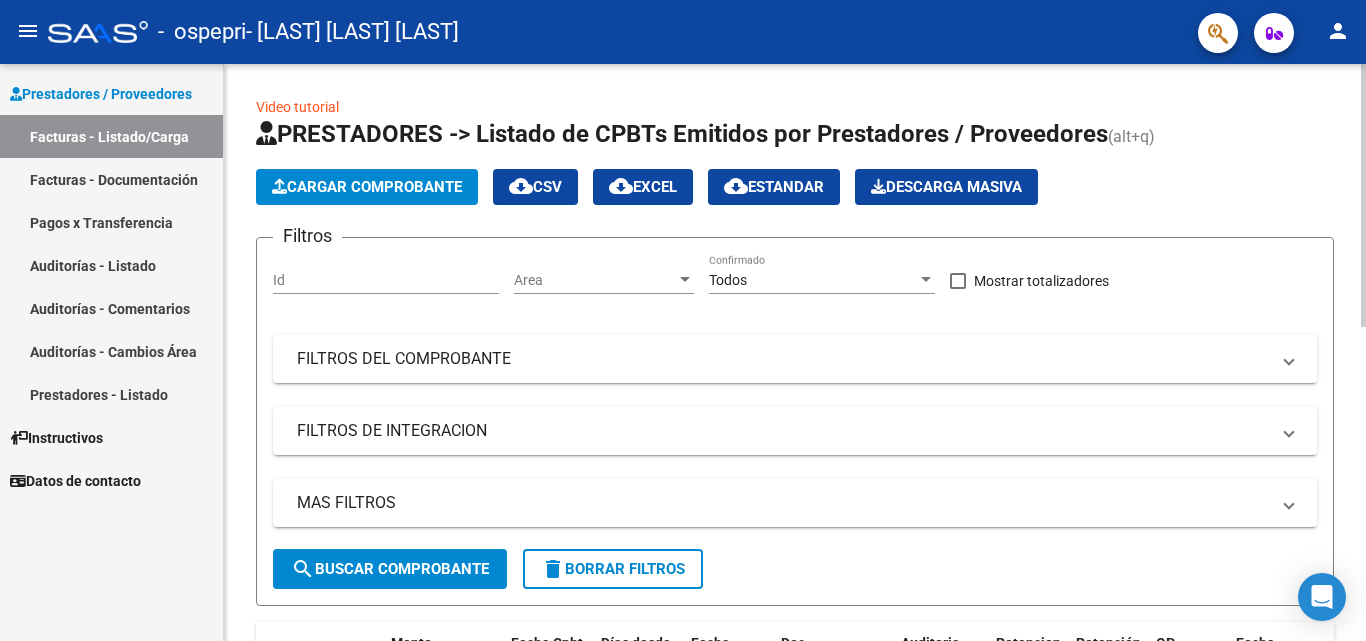 click 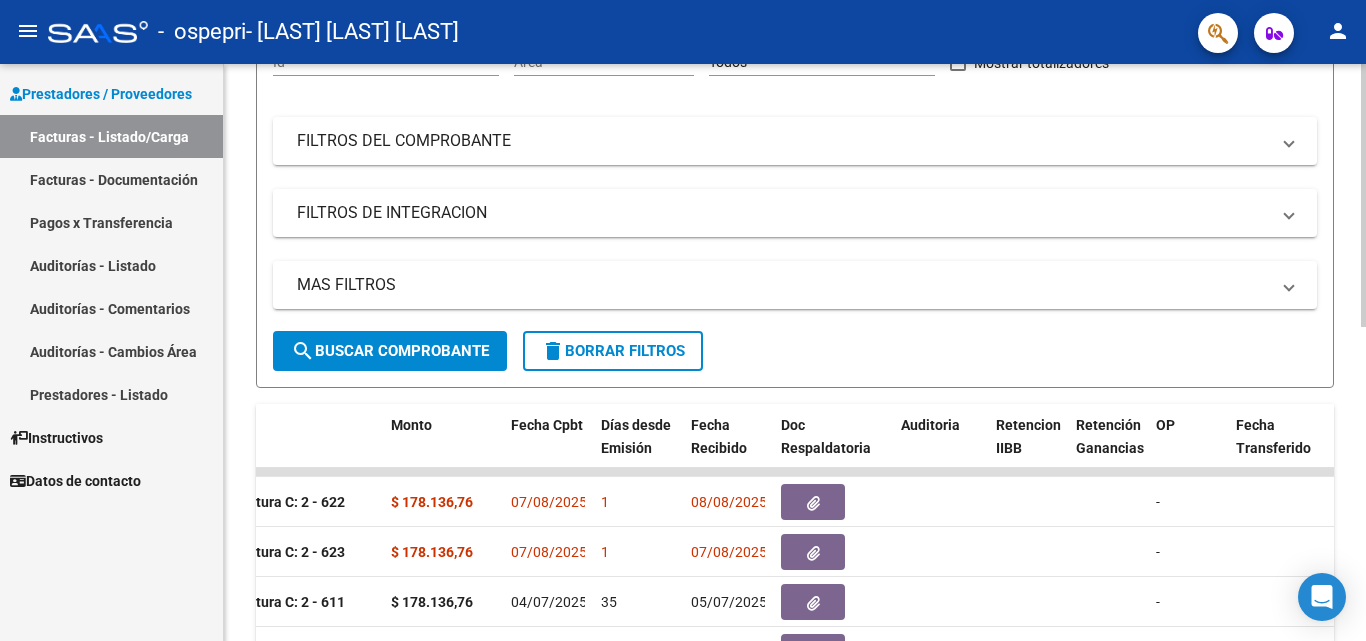 scroll, scrollTop: 246, scrollLeft: 0, axis: vertical 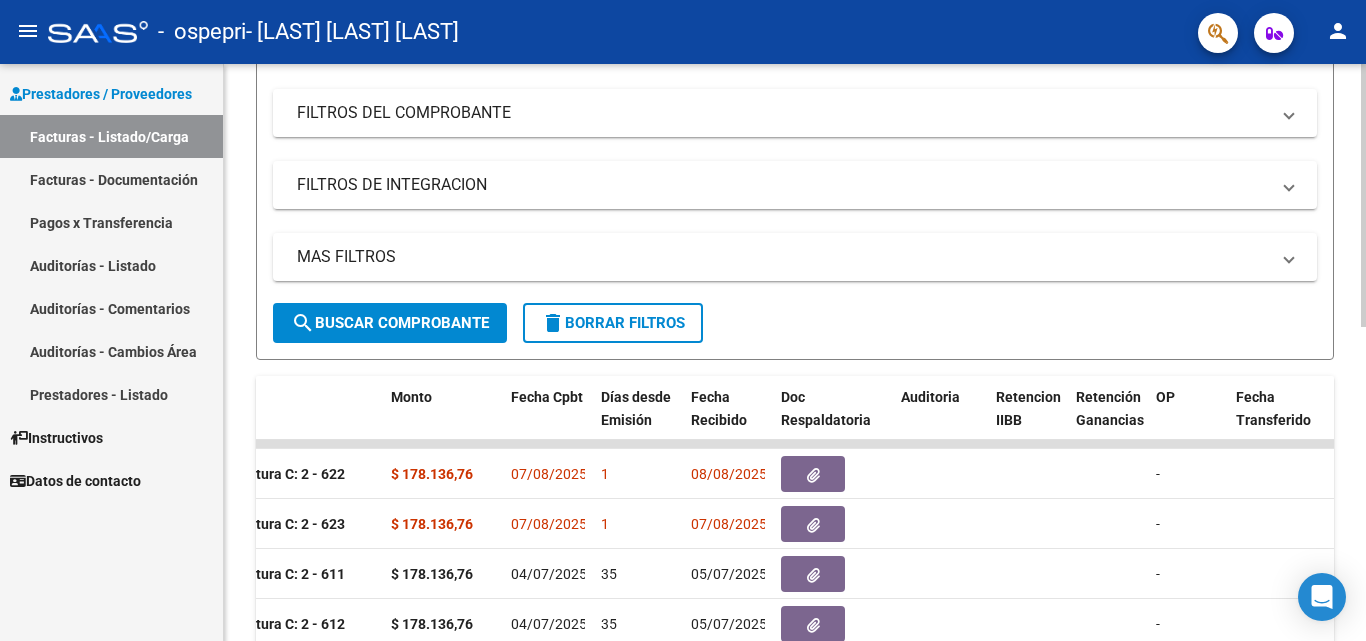 click on "Video tutorial   PRESTADORES -> Listado de CPBTs Emitidos por Prestadores / Proveedores (alt+q)   Cargar Comprobante
cloud_download  CSV  cloud_download  EXCEL  cloud_download  Estandar   Descarga Masiva
Filtros Id Area Area Todos Confirmado   Mostrar totalizadores   FILTROS DEL COMPROBANTE  Comprobante Tipo Comprobante Tipo Start date – End date Fec. Comprobante Desde / Hasta Días Emisión Desde(cant. días) Días Emisión Hasta(cant. días) CUIT / Razón Social Pto. Venta Nro. Comprobante Código SSS CAE Válido CAE Válido Todos Cargado Módulo Hosp. Todos Tiene facturacion Apócrifa Hospital Refes  FILTROS DE INTEGRACION  Período De Prestación Campos del Archivo de Rendición Devuelto x SSS (dr_envio) Todos Rendido x SSS (dr_envio) Tipo de Registro Tipo de Registro Período Presentación Período Presentación Campos del Legajo Asociado (preaprobación) Afiliado Legajo (cuil/nombre) Todos Solo facturas preaprobadas  MAS FILTROS  Todos Con Doc. Respaldatoria Todos Con Trazabilidad Todos – – 1" 